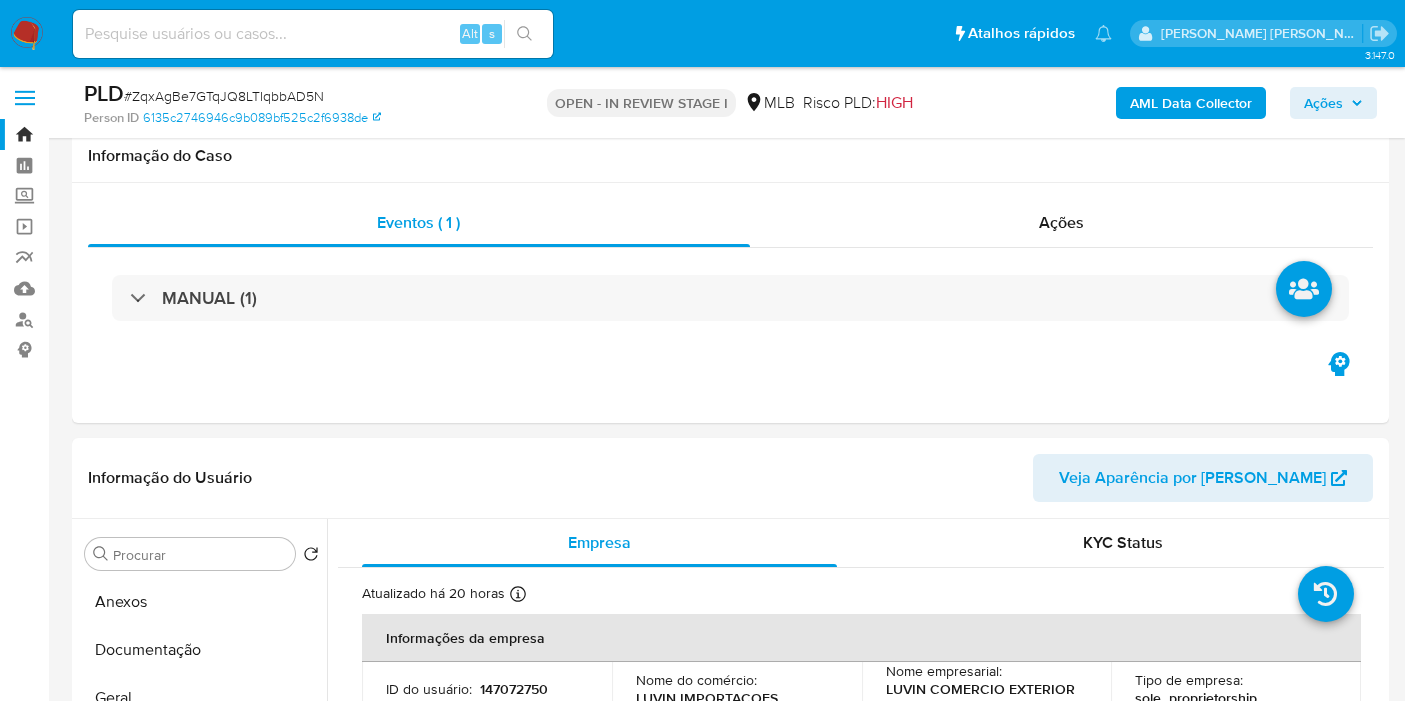 select on "10" 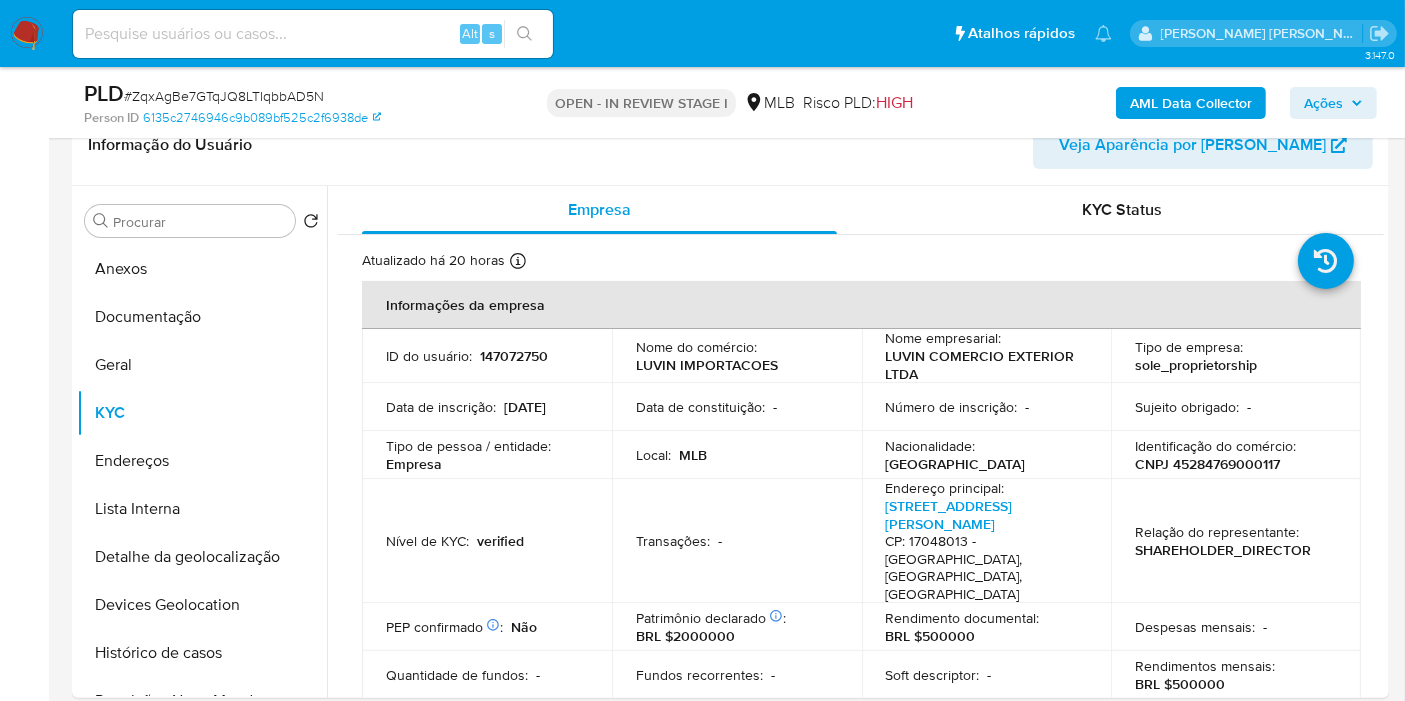 scroll, scrollTop: 333, scrollLeft: 0, axis: vertical 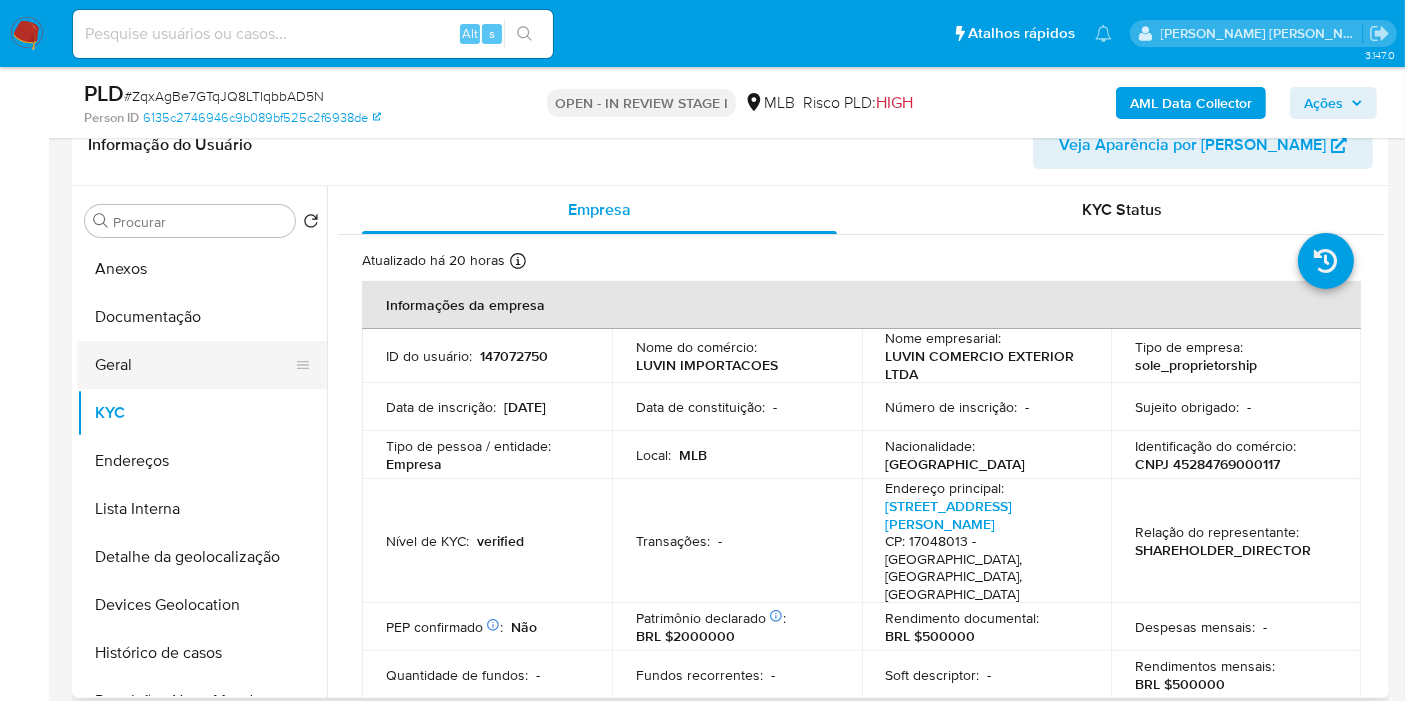 click on "Geral" at bounding box center [194, 365] 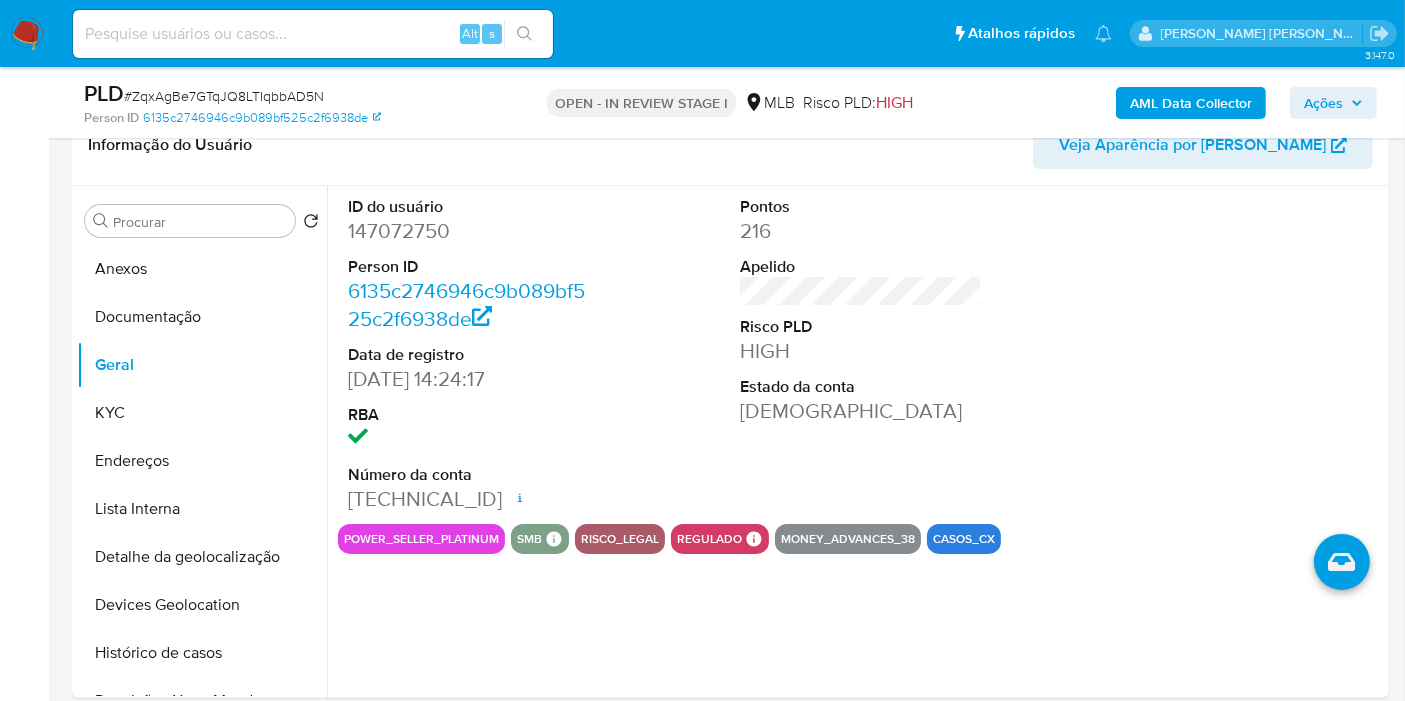 type 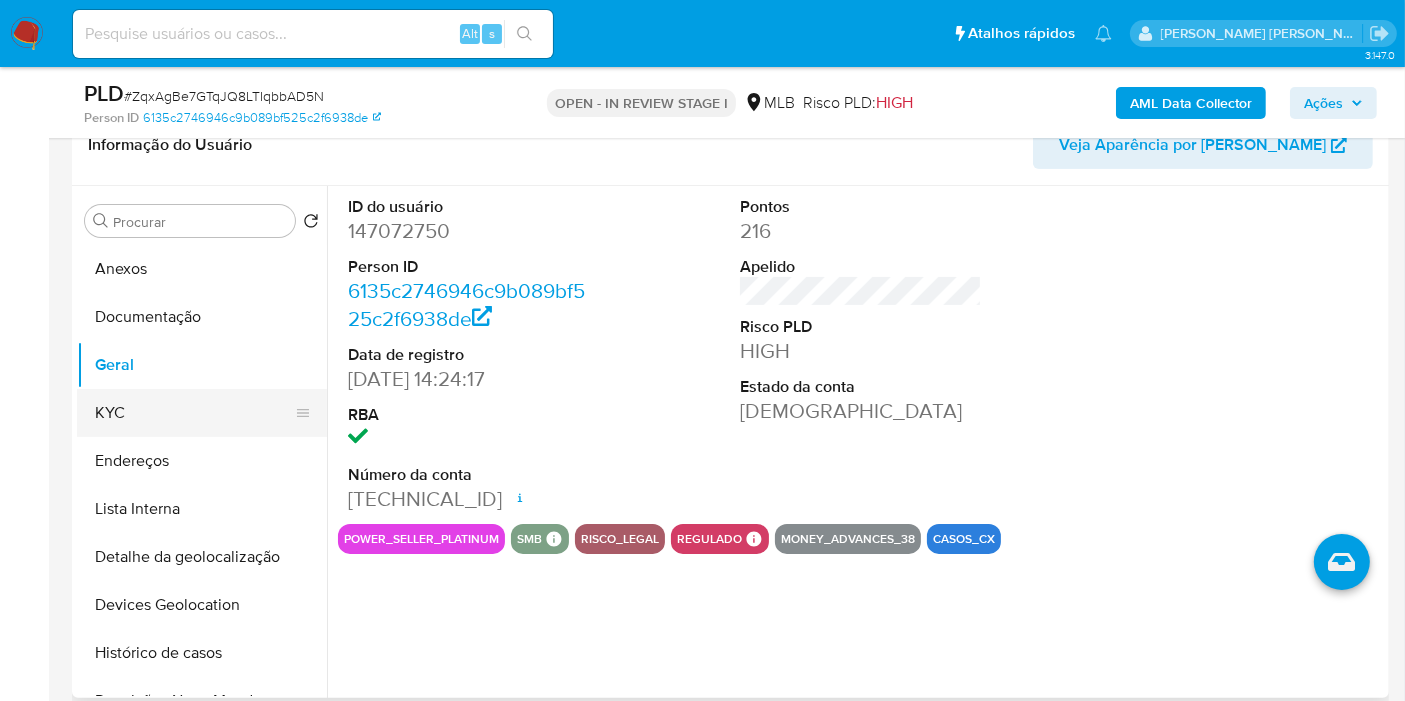 click on "KYC" at bounding box center (194, 413) 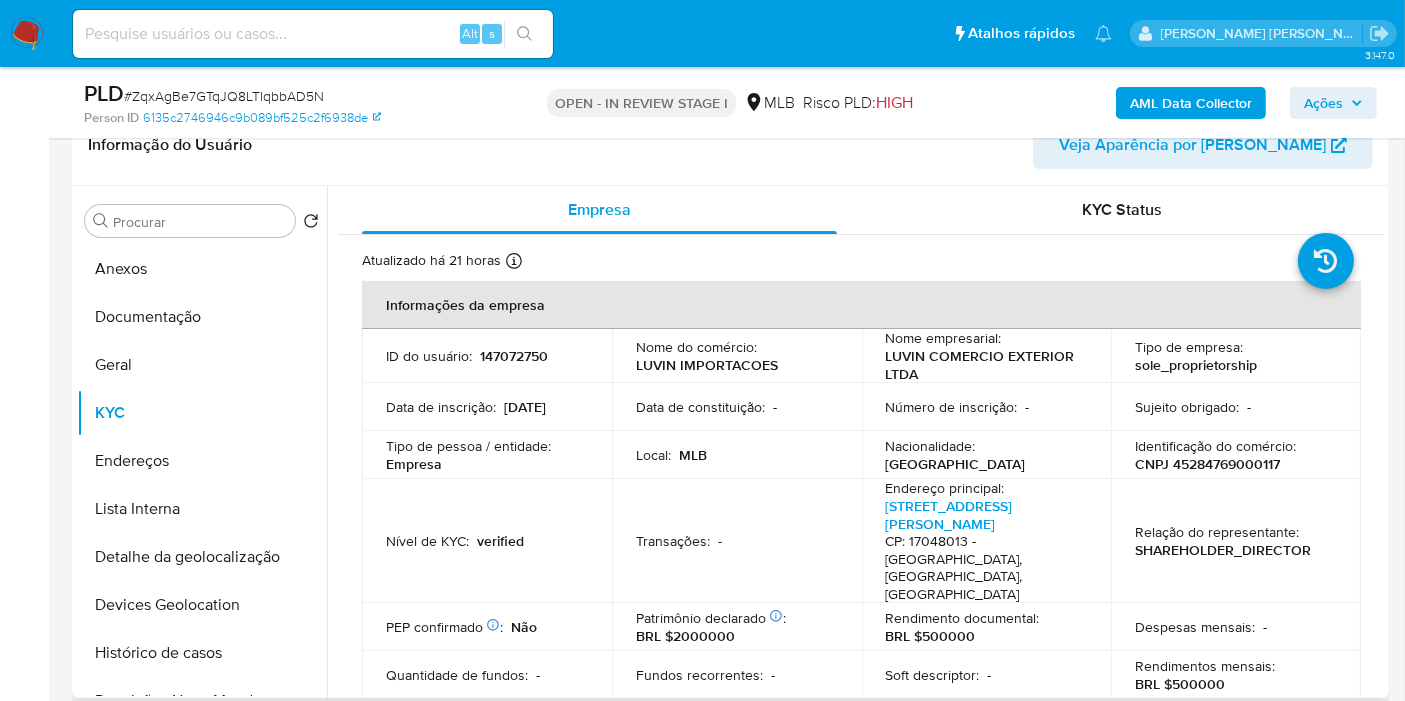 drag, startPoint x: 1385, startPoint y: 316, endPoint x: 1388, endPoint y: 327, distance: 11.401754 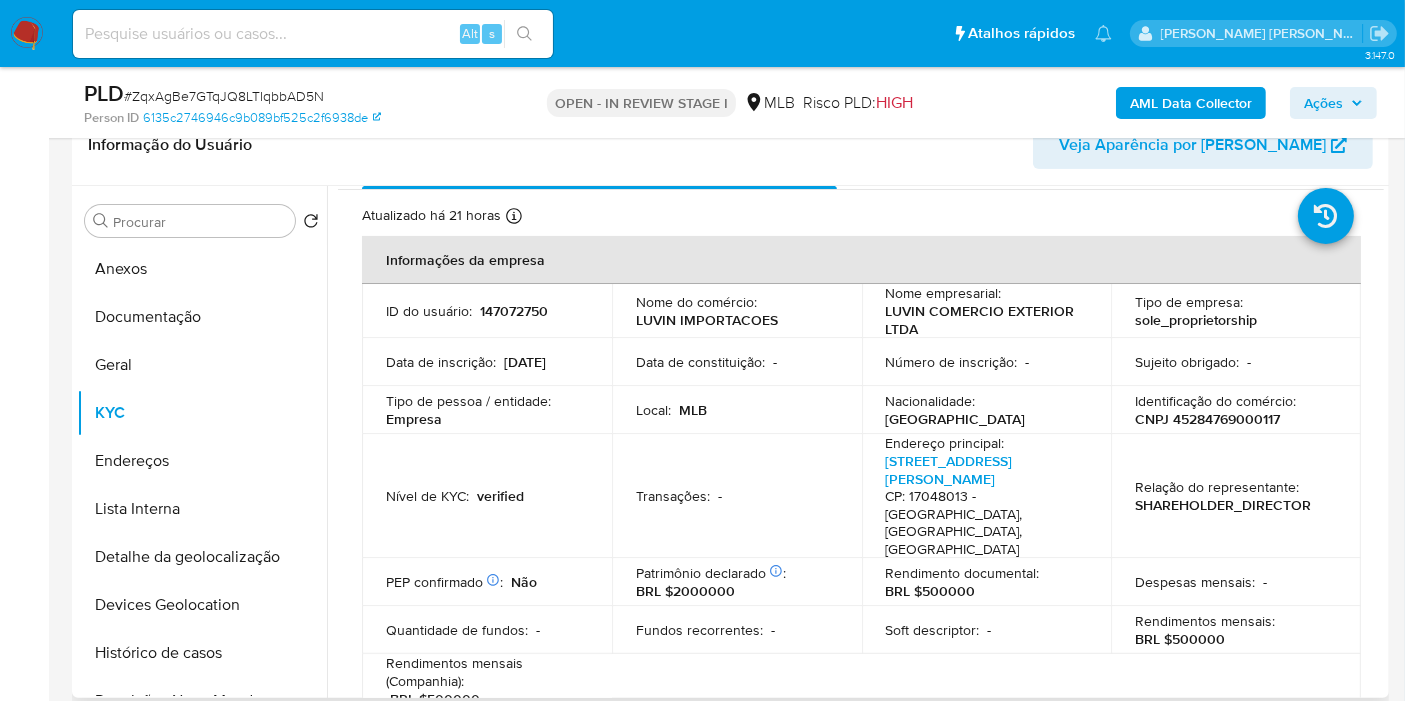 scroll, scrollTop: 17, scrollLeft: 0, axis: vertical 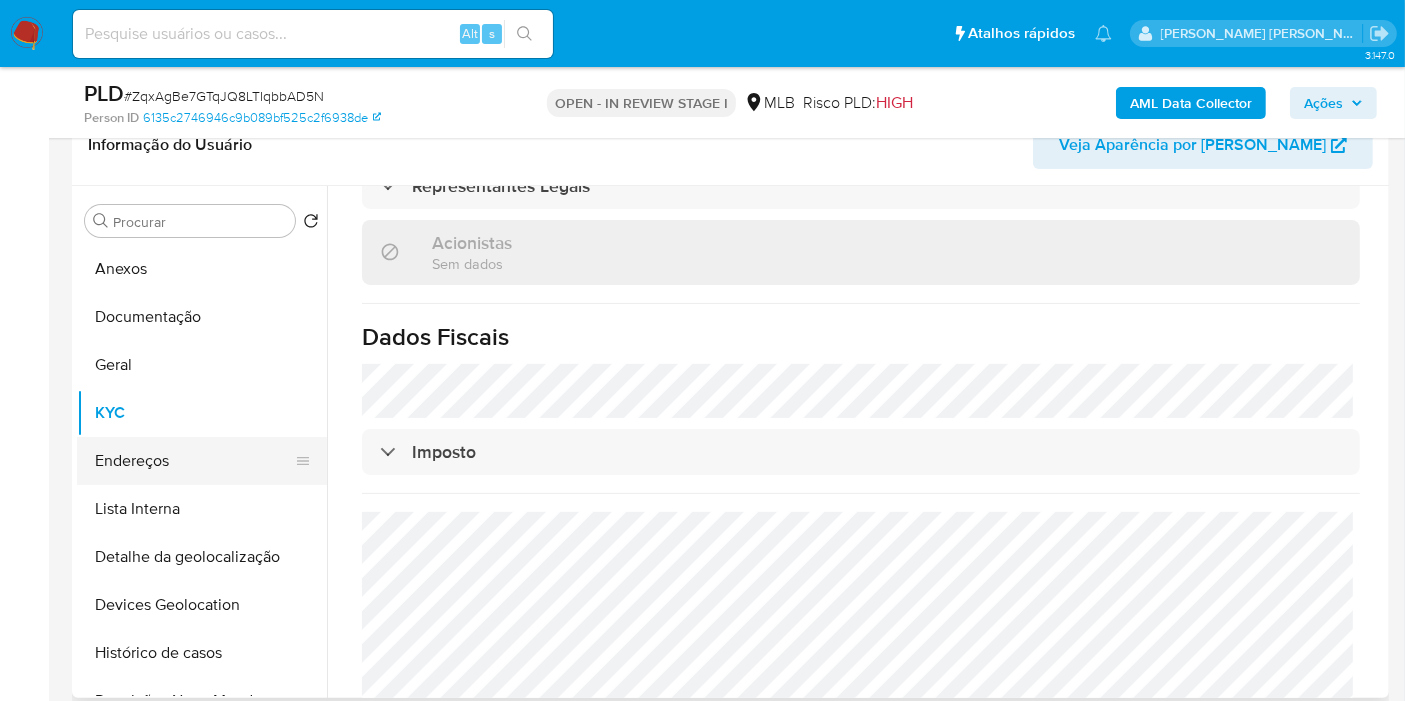click on "Endereços" at bounding box center (194, 461) 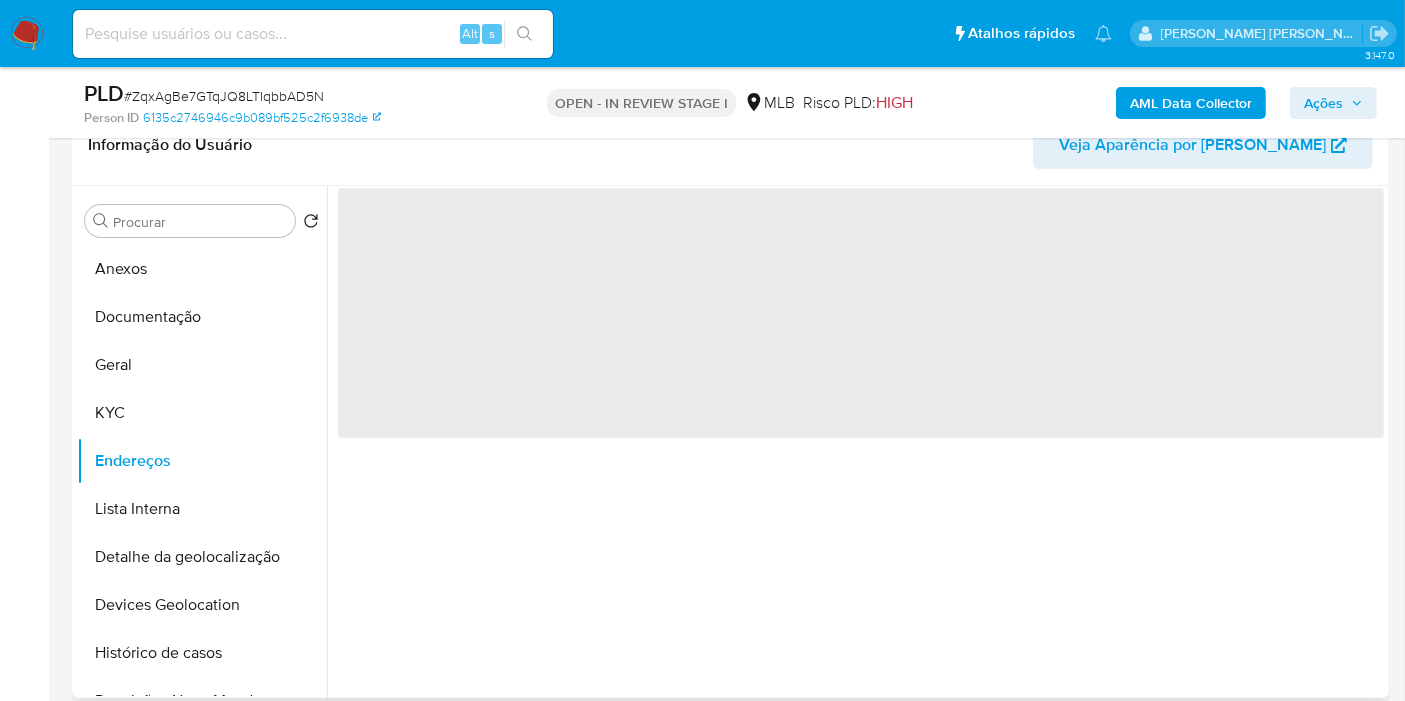 scroll, scrollTop: 0, scrollLeft: 0, axis: both 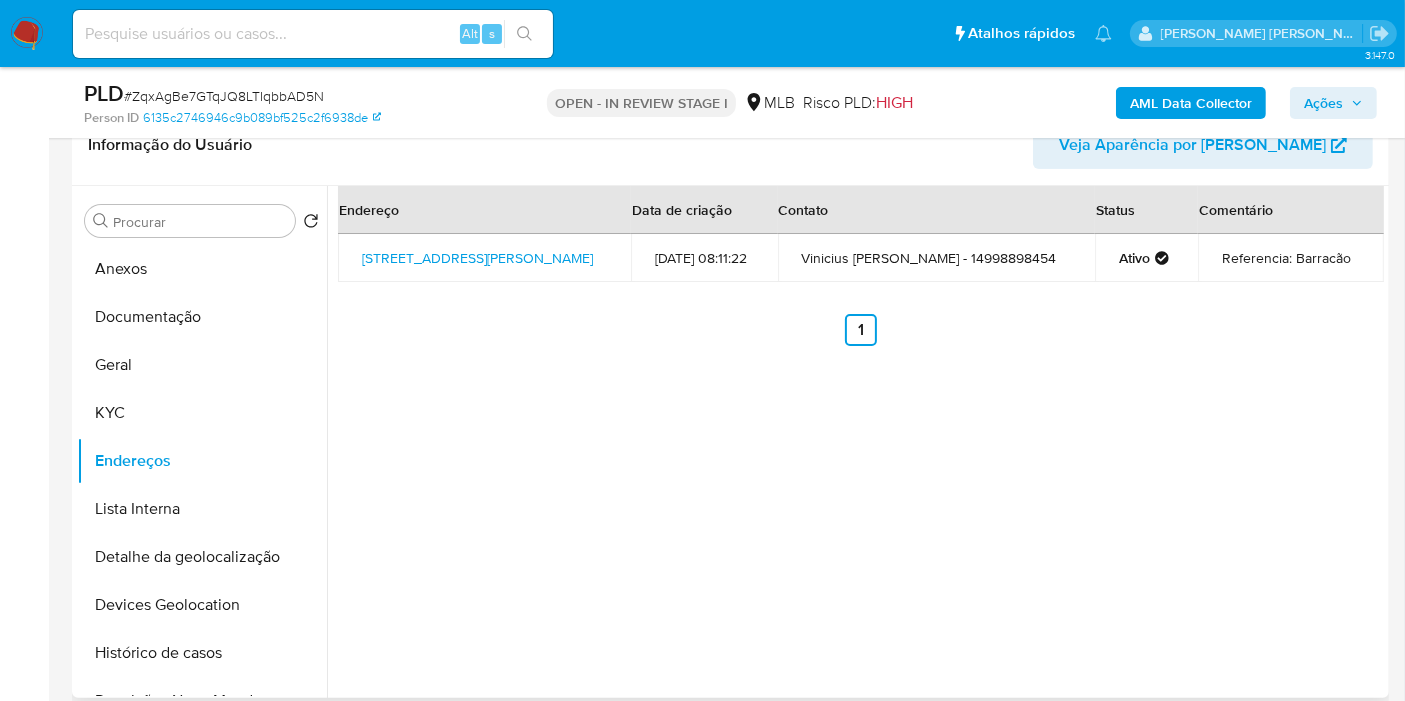 type 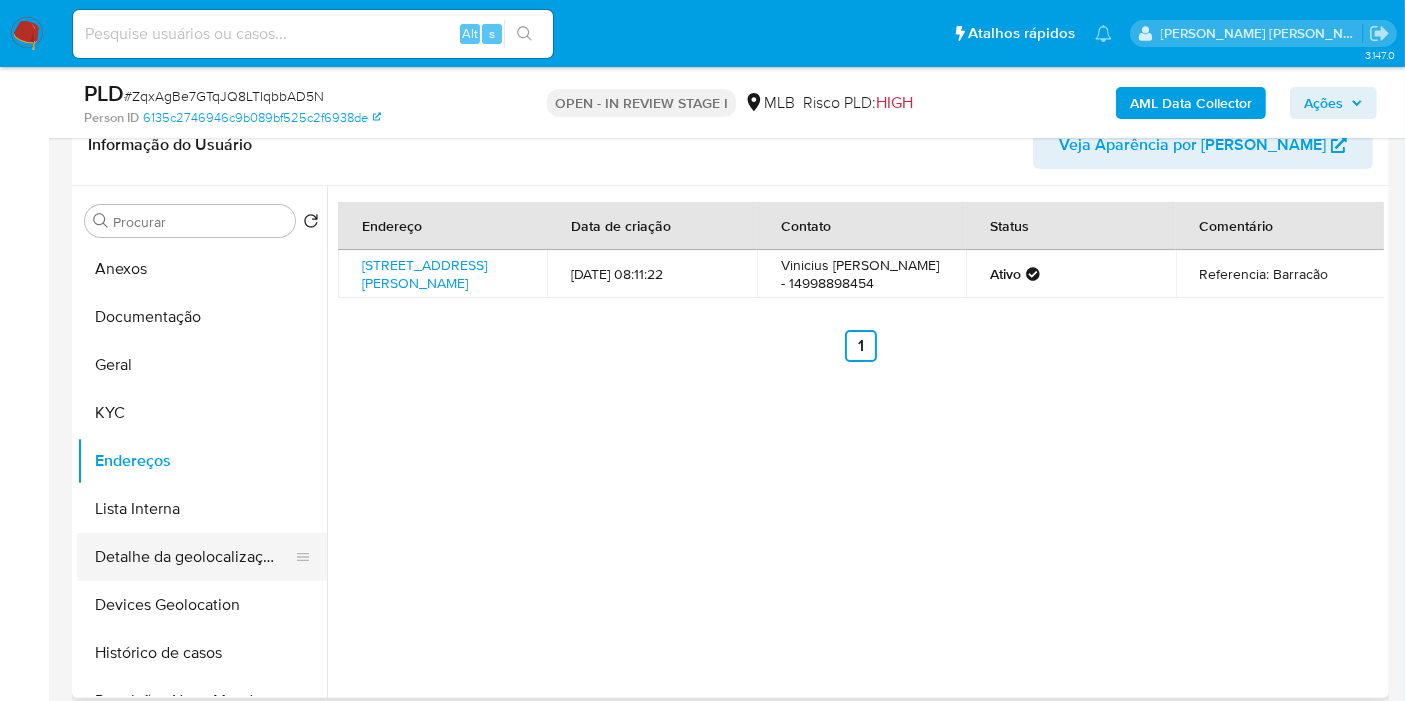click on "Detalhe da geolocalização" at bounding box center [194, 557] 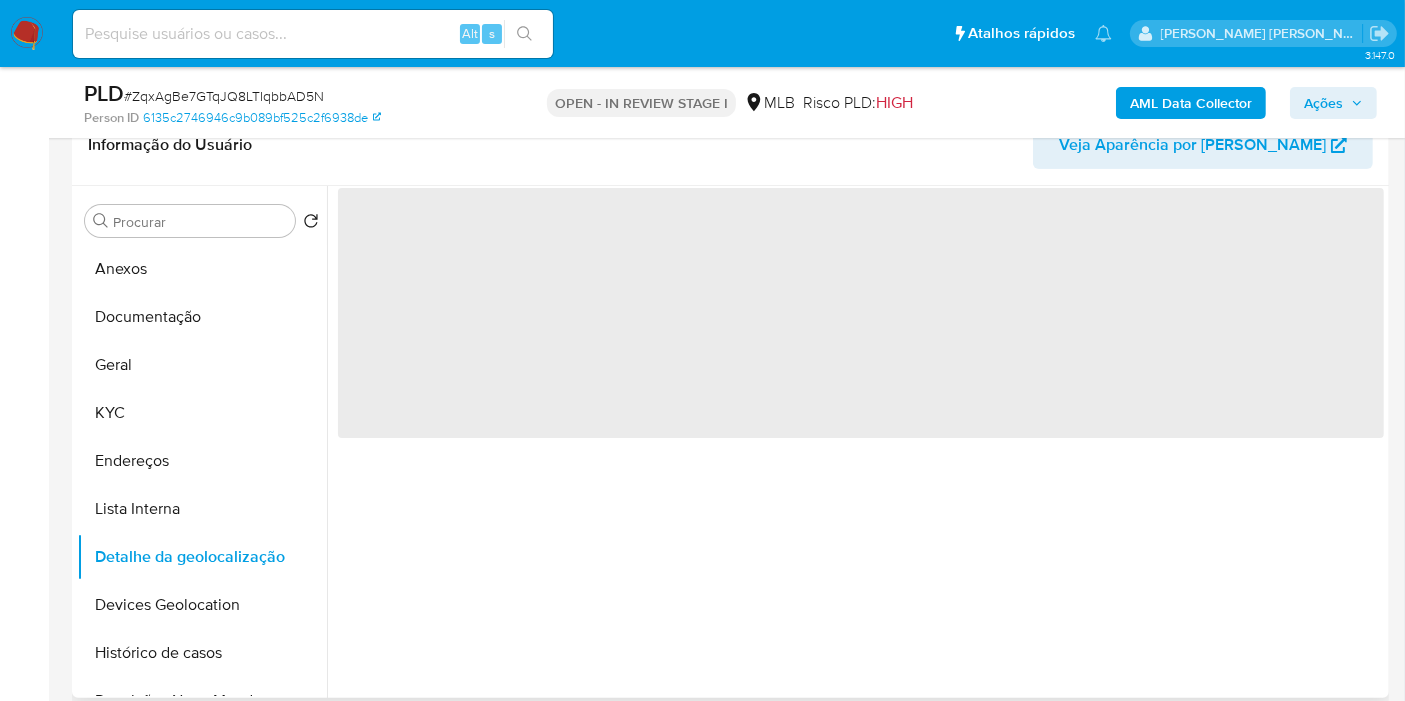 scroll, scrollTop: 111, scrollLeft: 0, axis: vertical 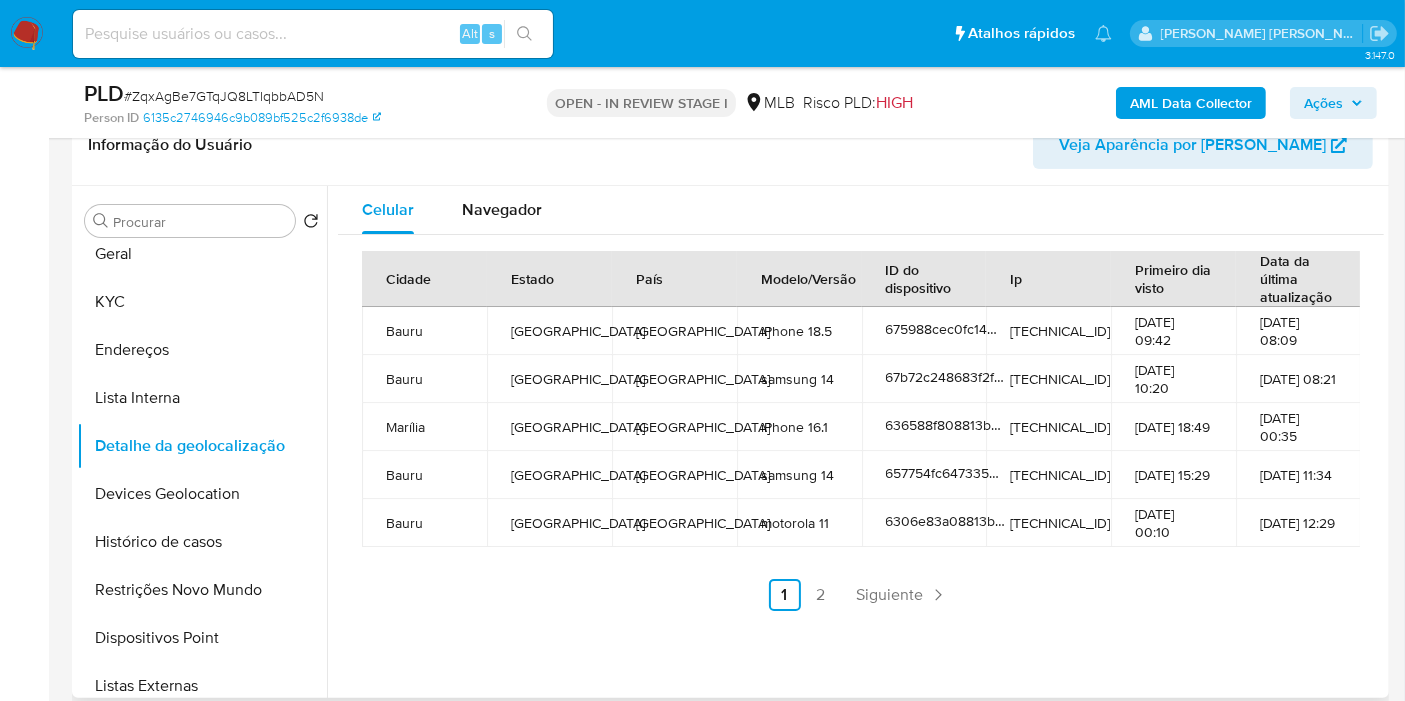 type 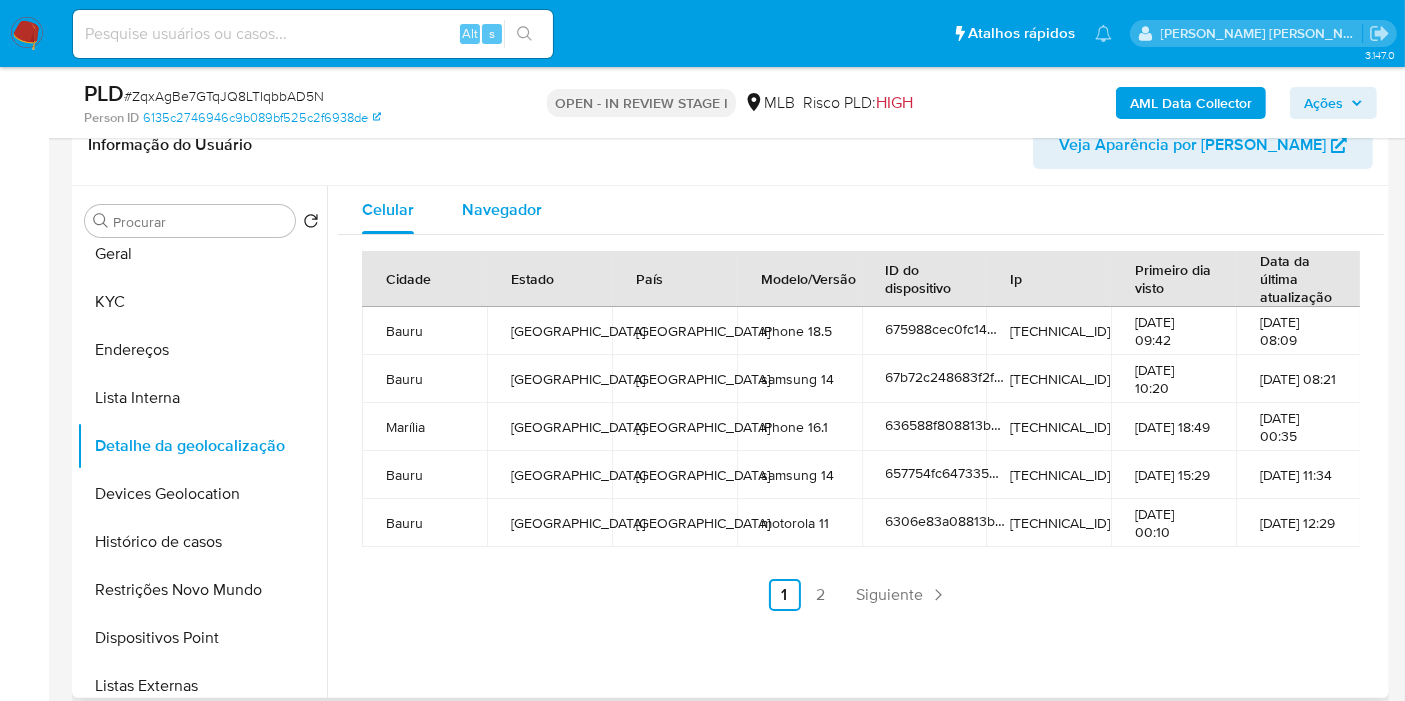 click on "Navegador" at bounding box center (502, 209) 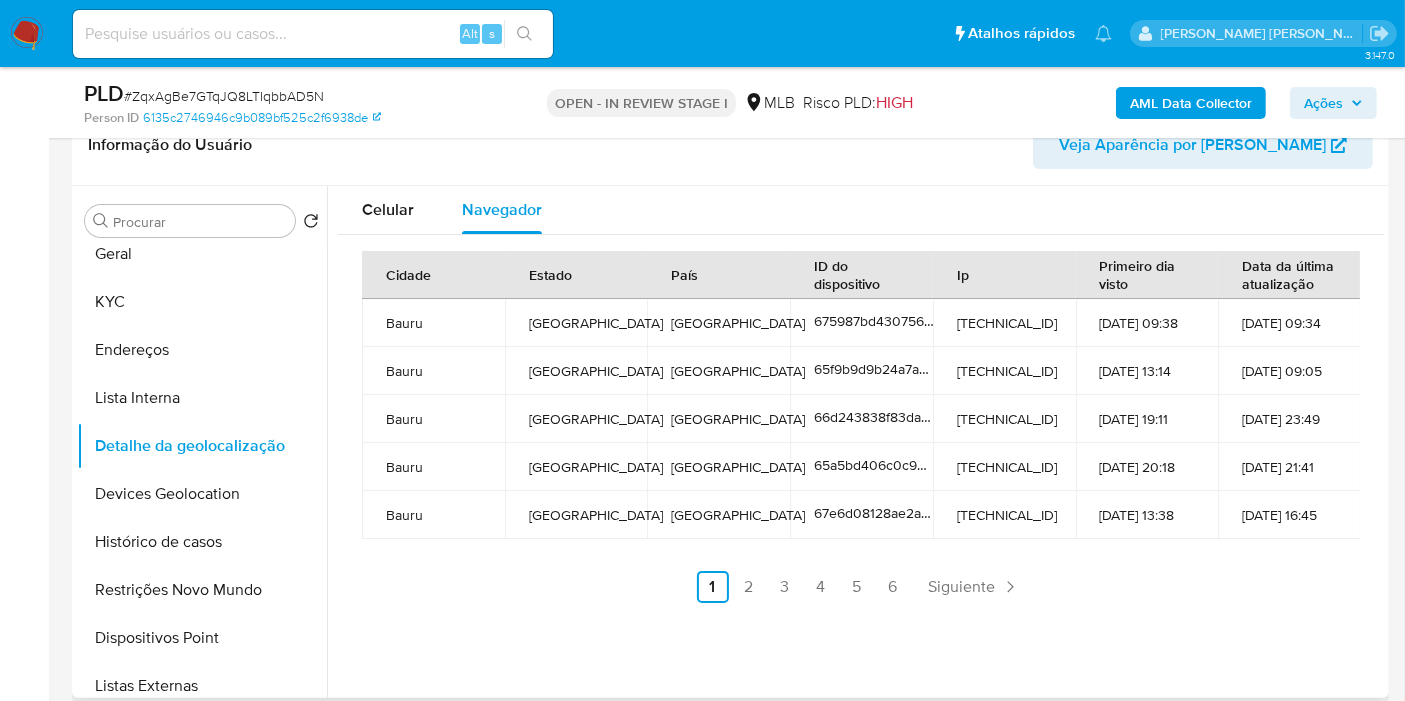 type 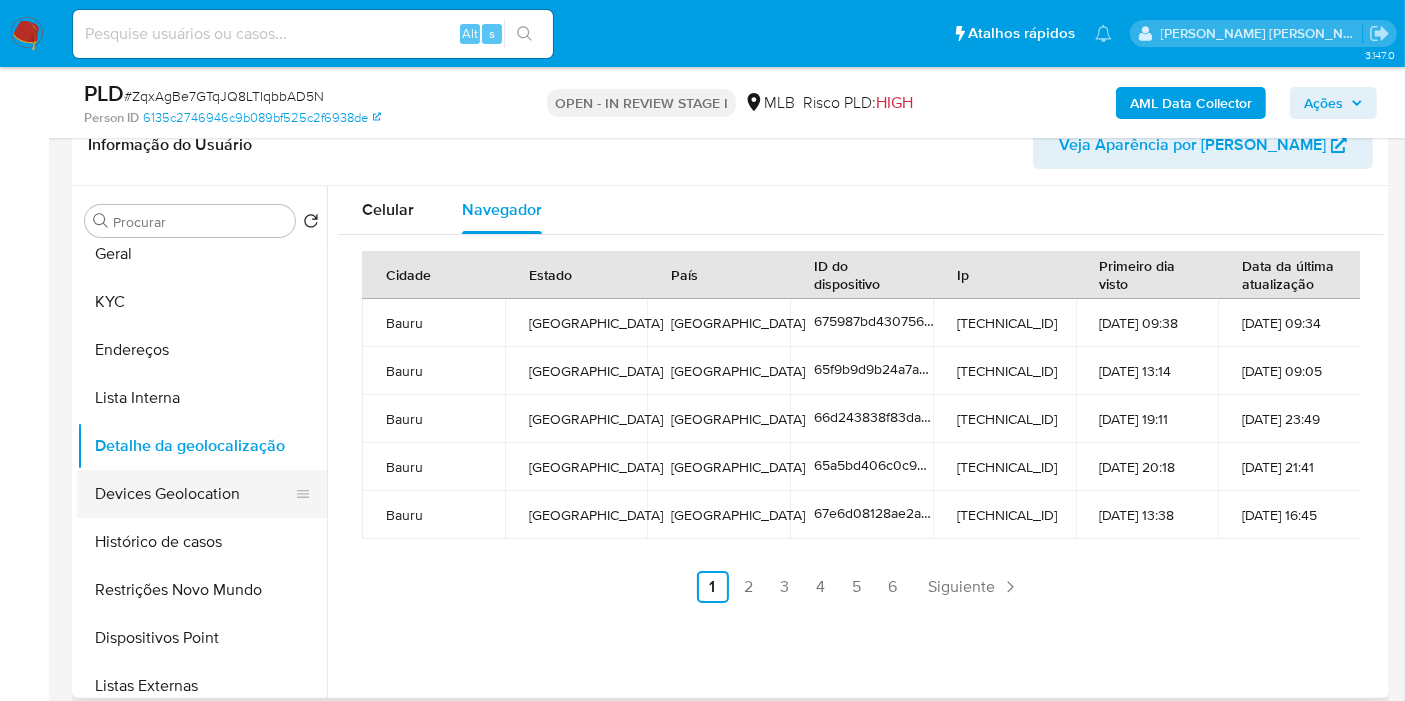 click on "Devices Geolocation" at bounding box center (194, 494) 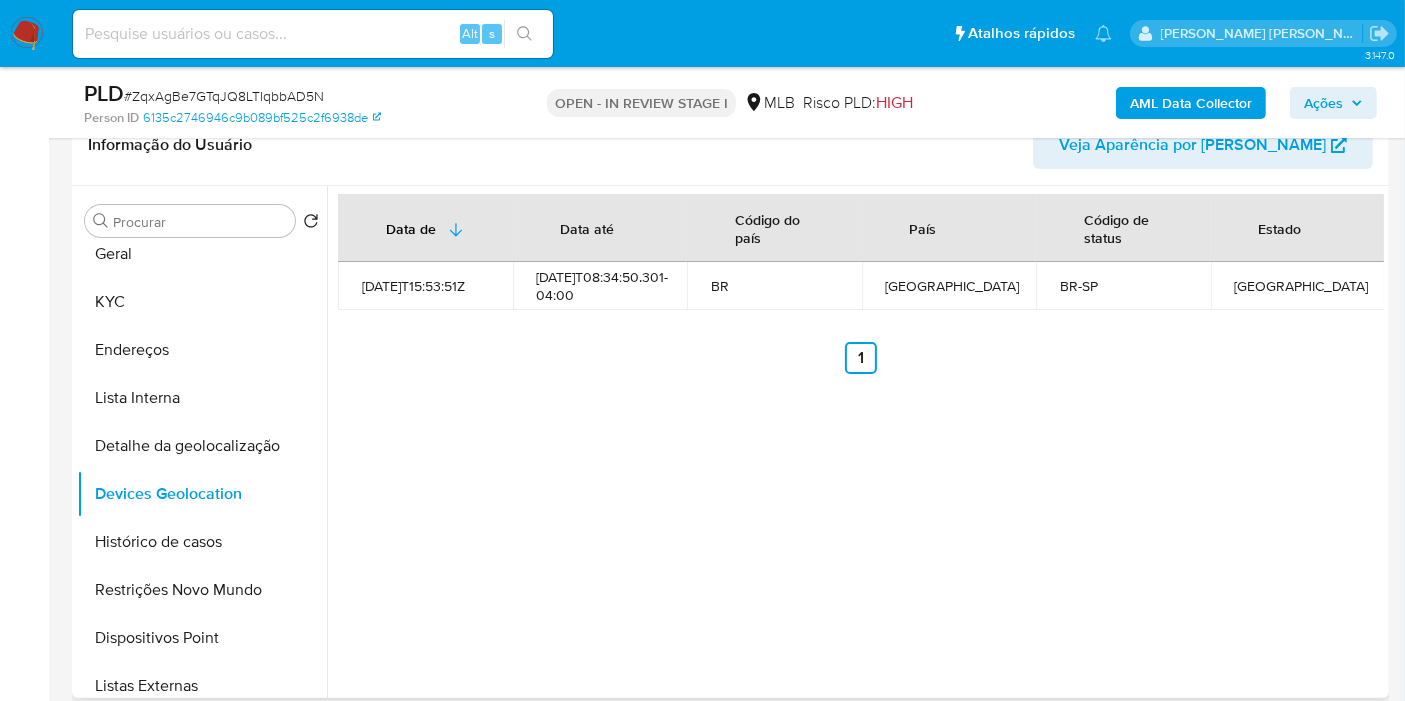 type 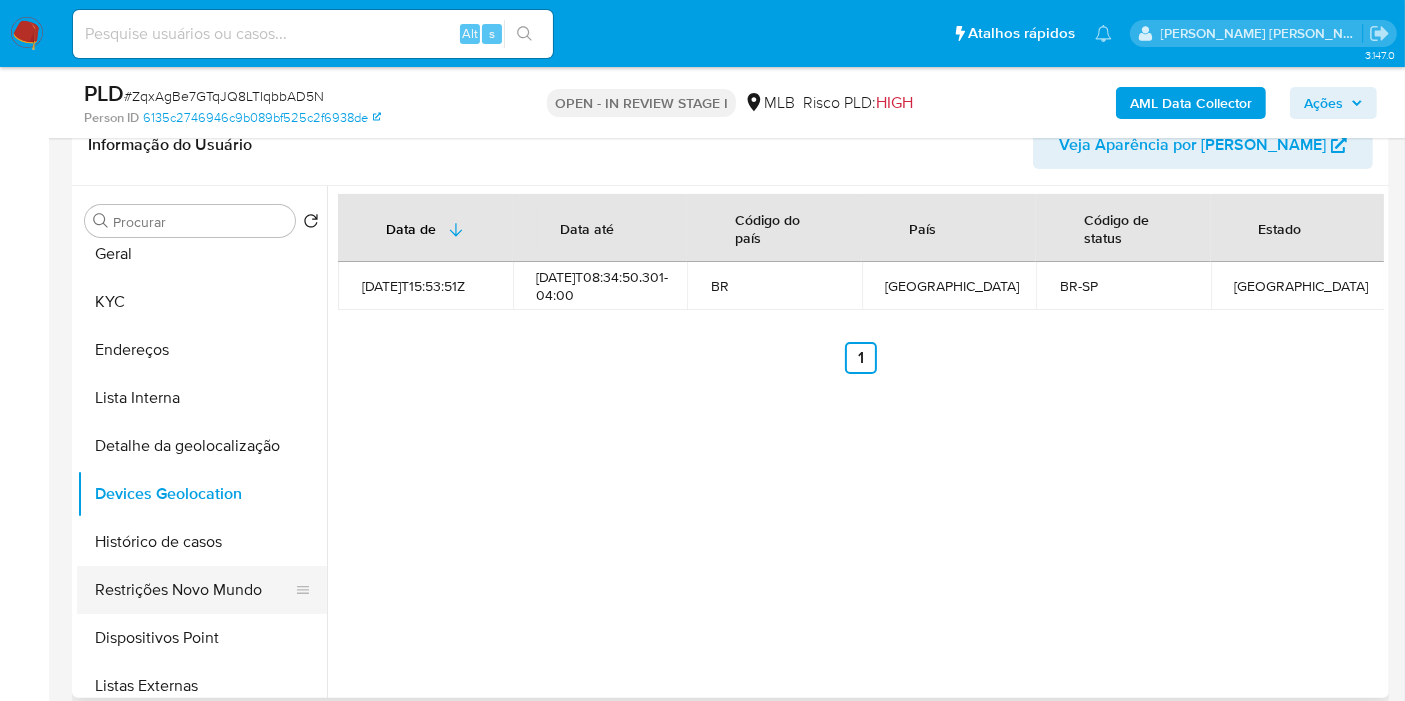 click on "Restrições Novo Mundo" at bounding box center (194, 590) 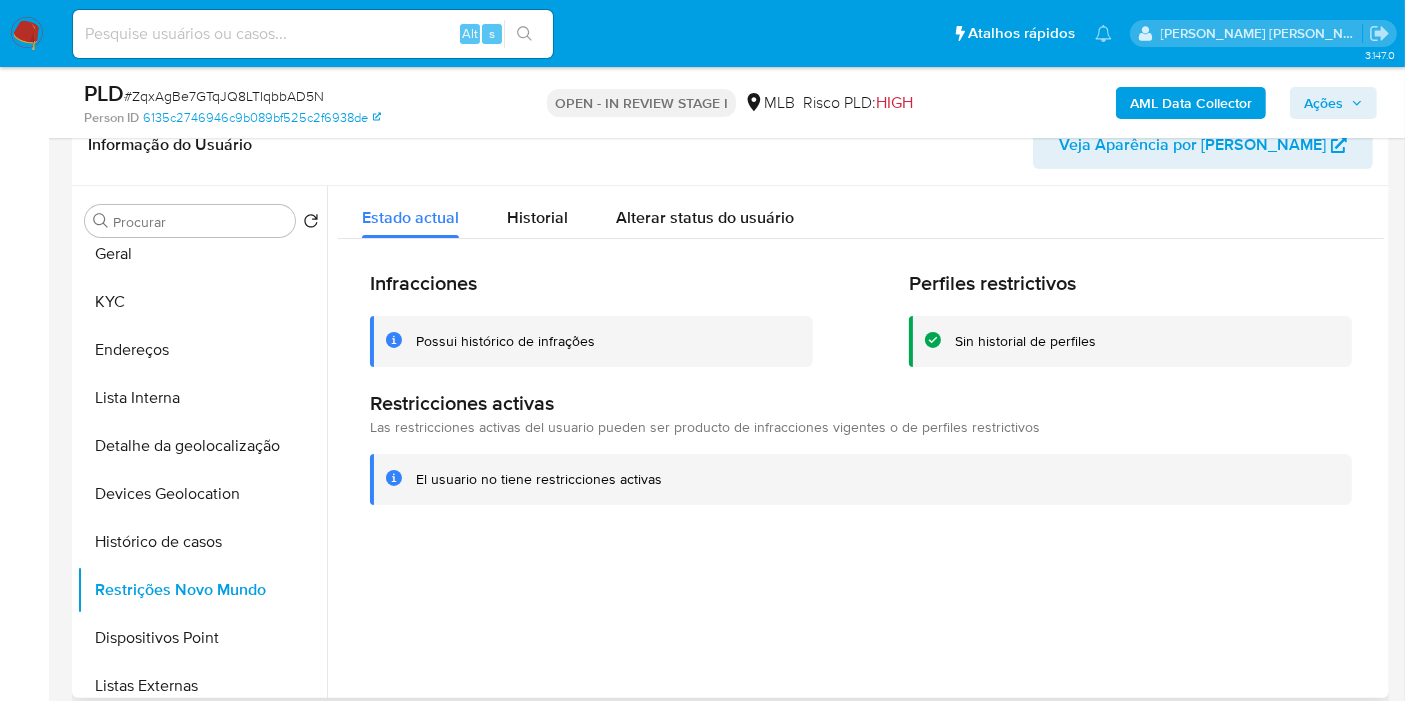 type 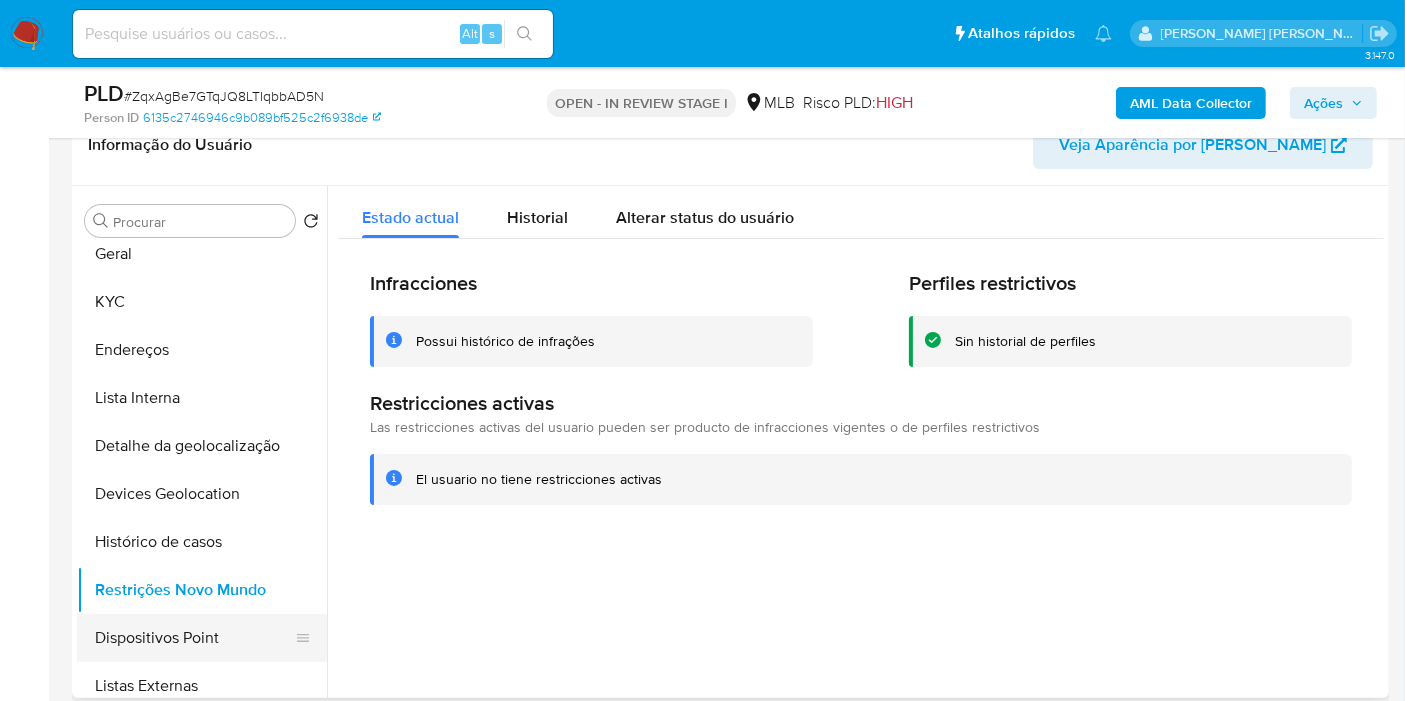 click on "Dispositivos Point" at bounding box center (194, 638) 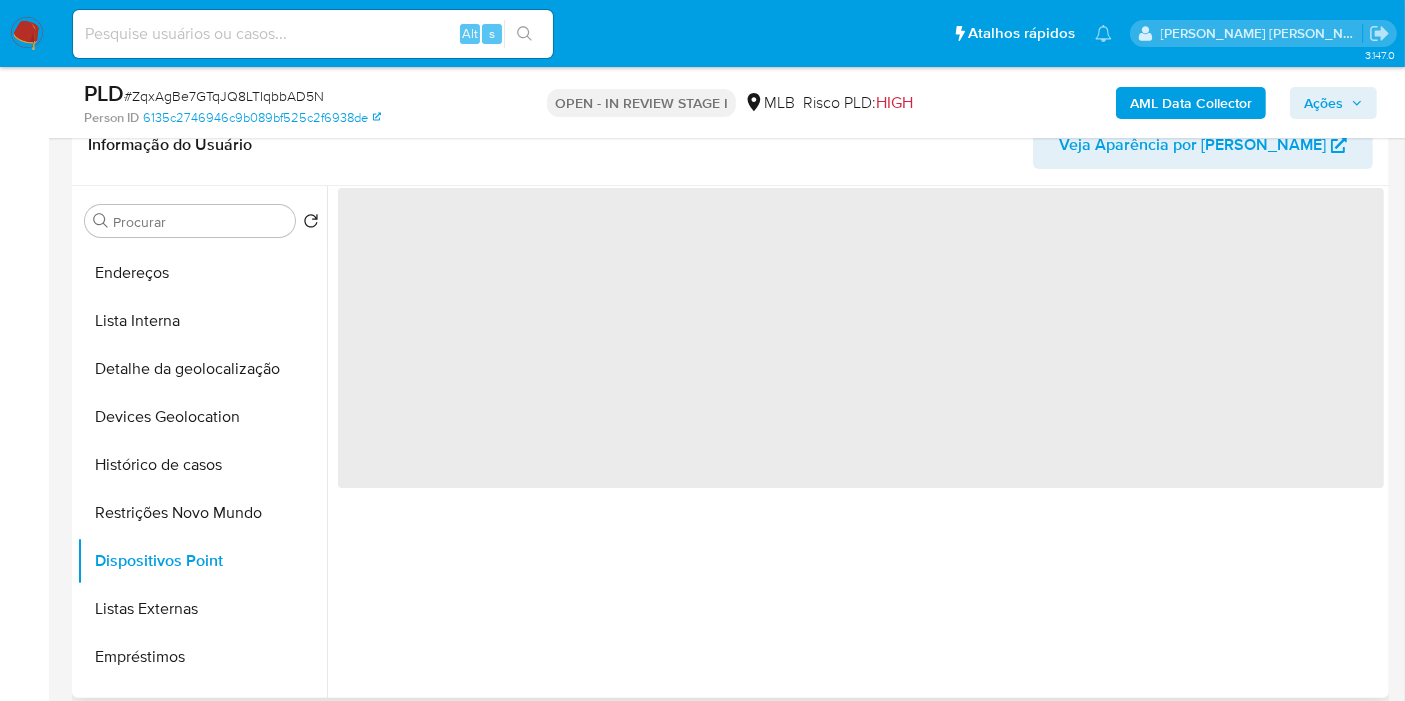 scroll, scrollTop: 222, scrollLeft: 0, axis: vertical 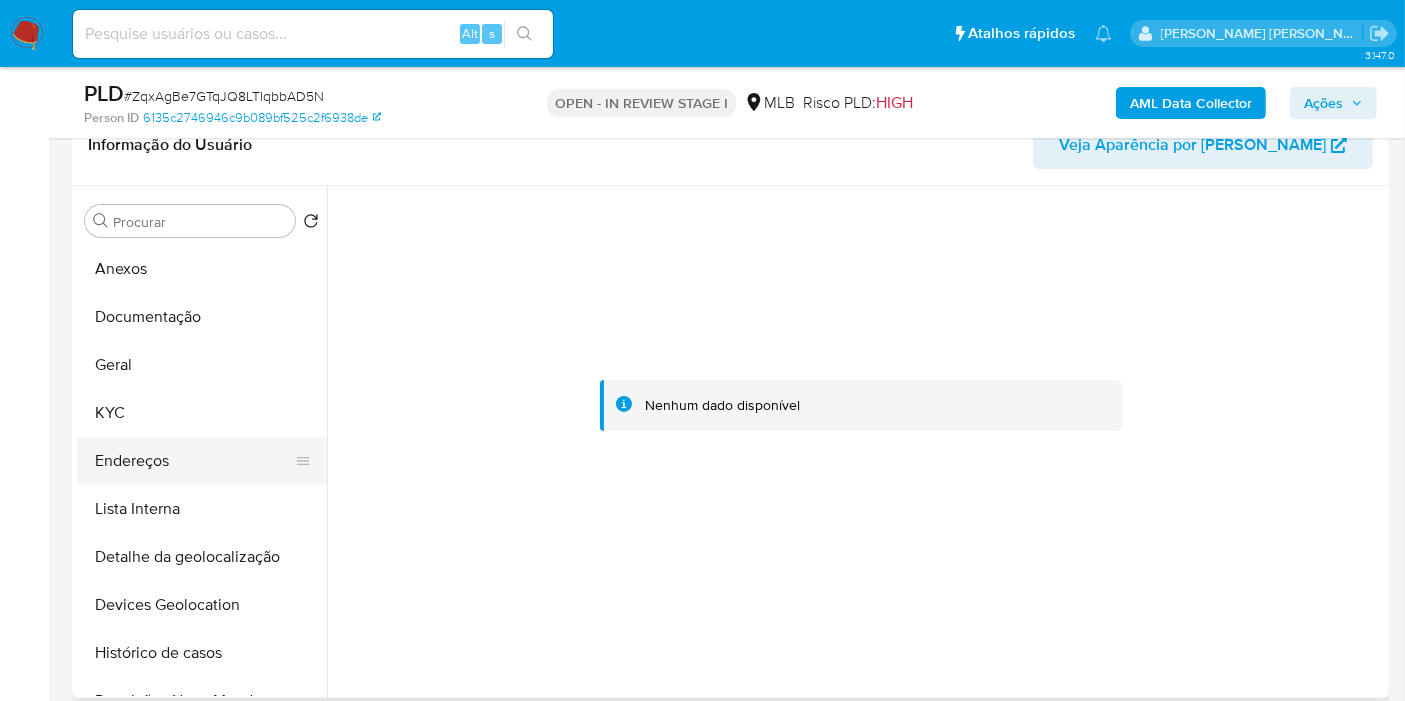 click on "Endereços" at bounding box center (194, 461) 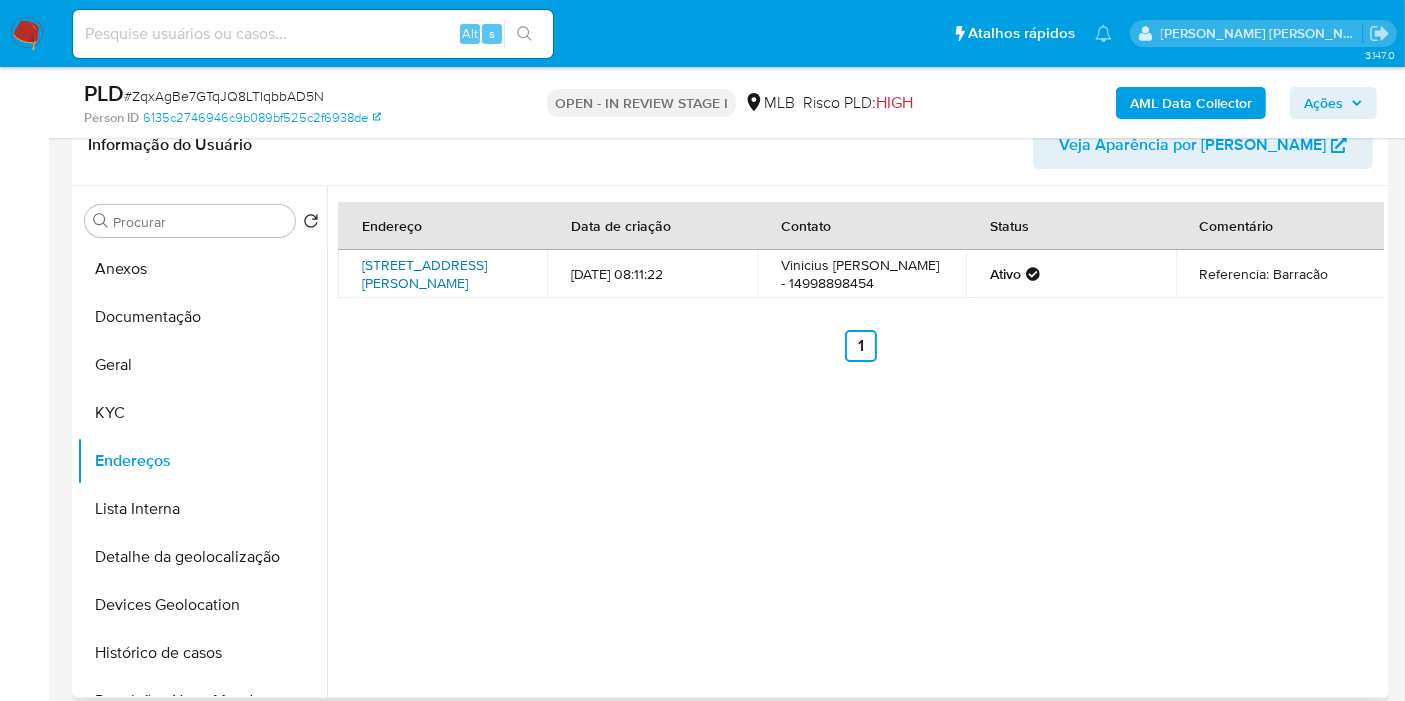 click on "[STREET_ADDRESS][PERSON_NAME]" at bounding box center [424, 274] 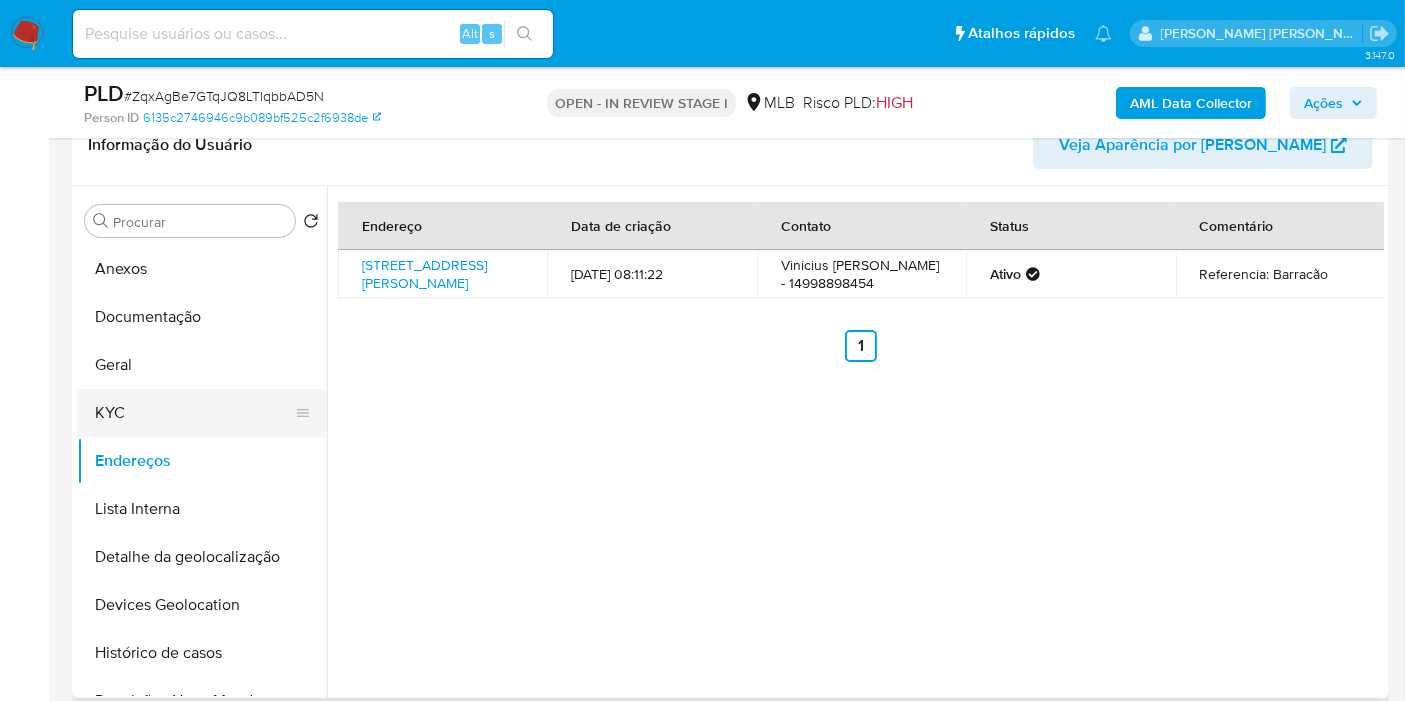 click on "KYC" at bounding box center [194, 413] 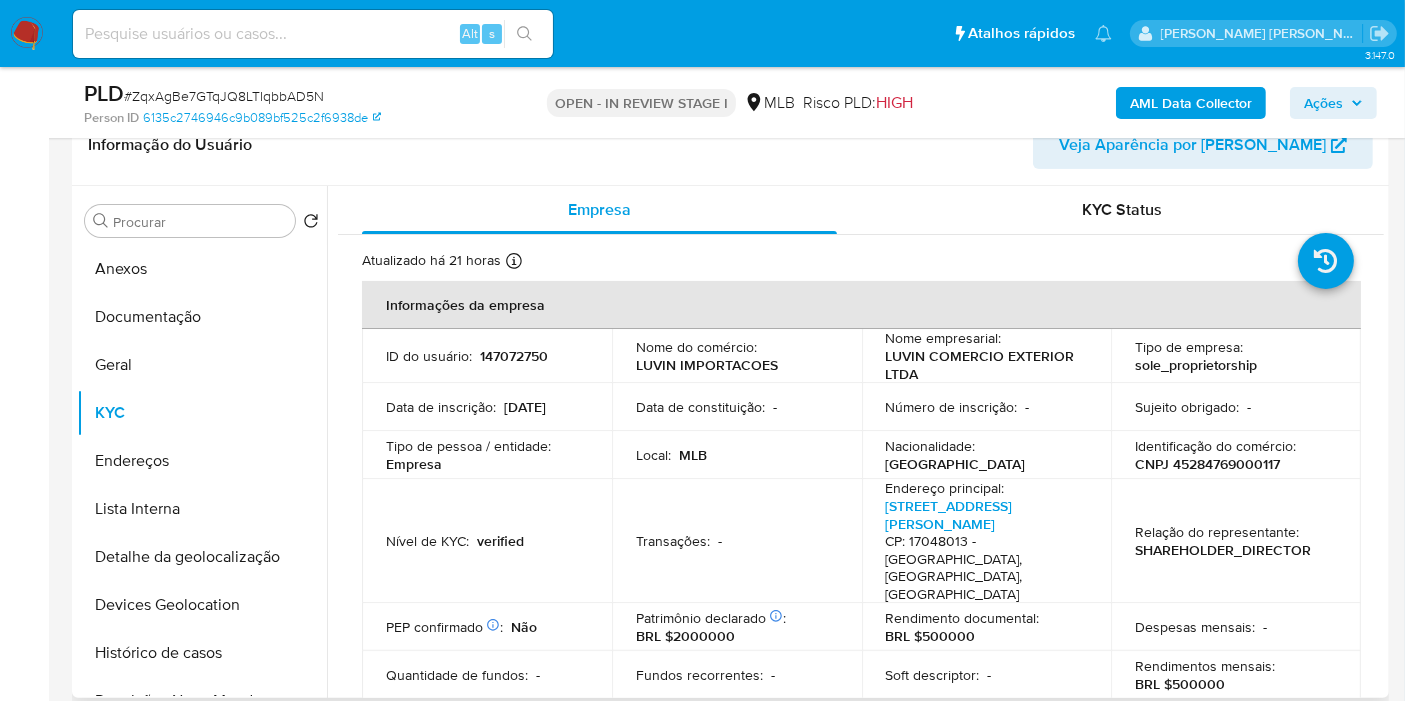 click on "CNPJ 45284769000117" at bounding box center (1207, 464) 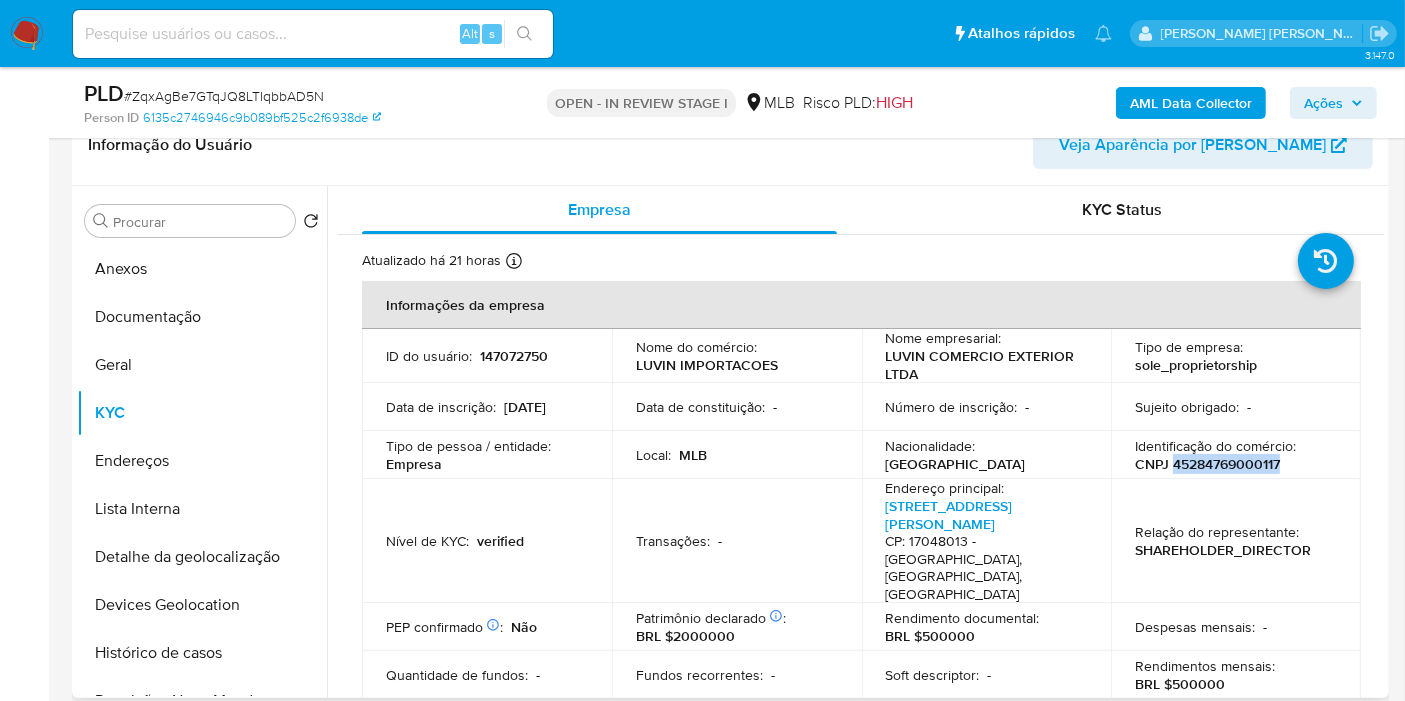 click on "CNPJ 45284769000117" at bounding box center (1207, 464) 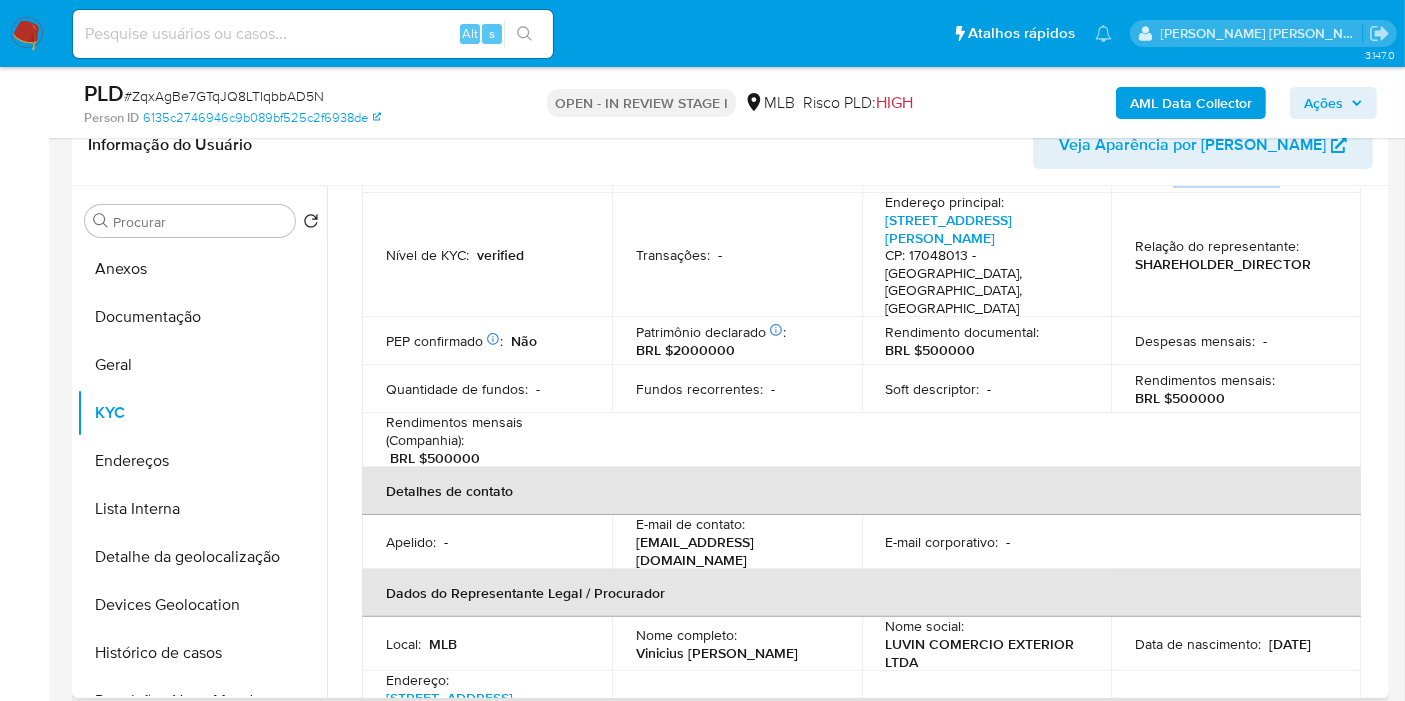scroll, scrollTop: 555, scrollLeft: 0, axis: vertical 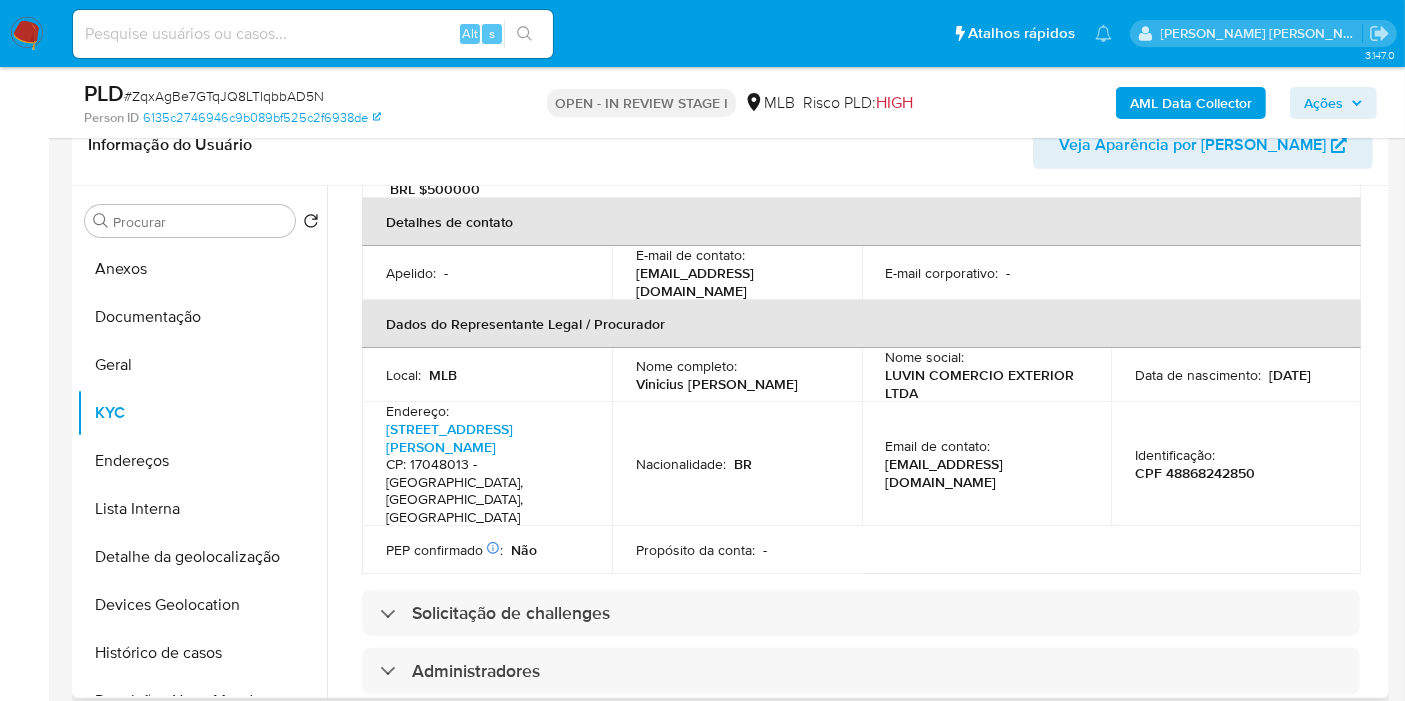 drag, startPoint x: 1162, startPoint y: 404, endPoint x: 1151, endPoint y: 415, distance: 15.556349 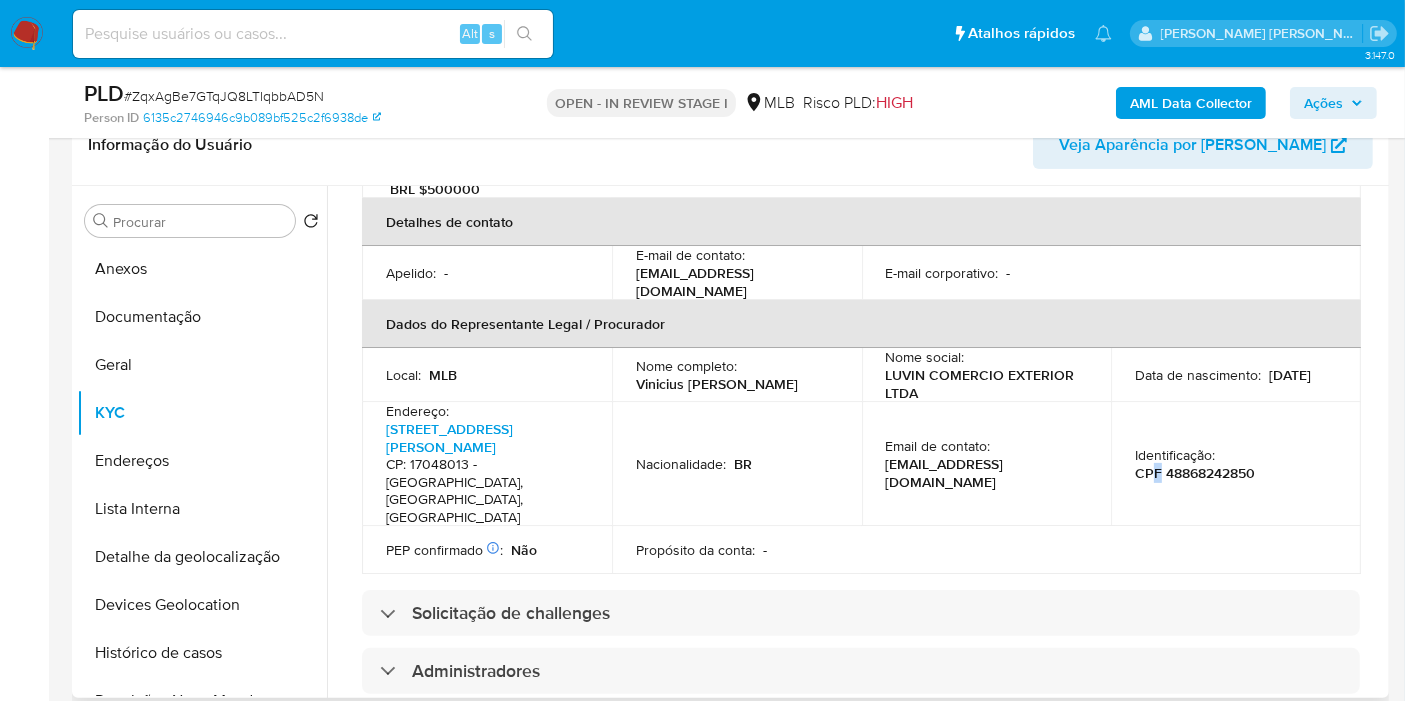 drag, startPoint x: 1151, startPoint y: 415, endPoint x: 1140, endPoint y: 427, distance: 16.27882 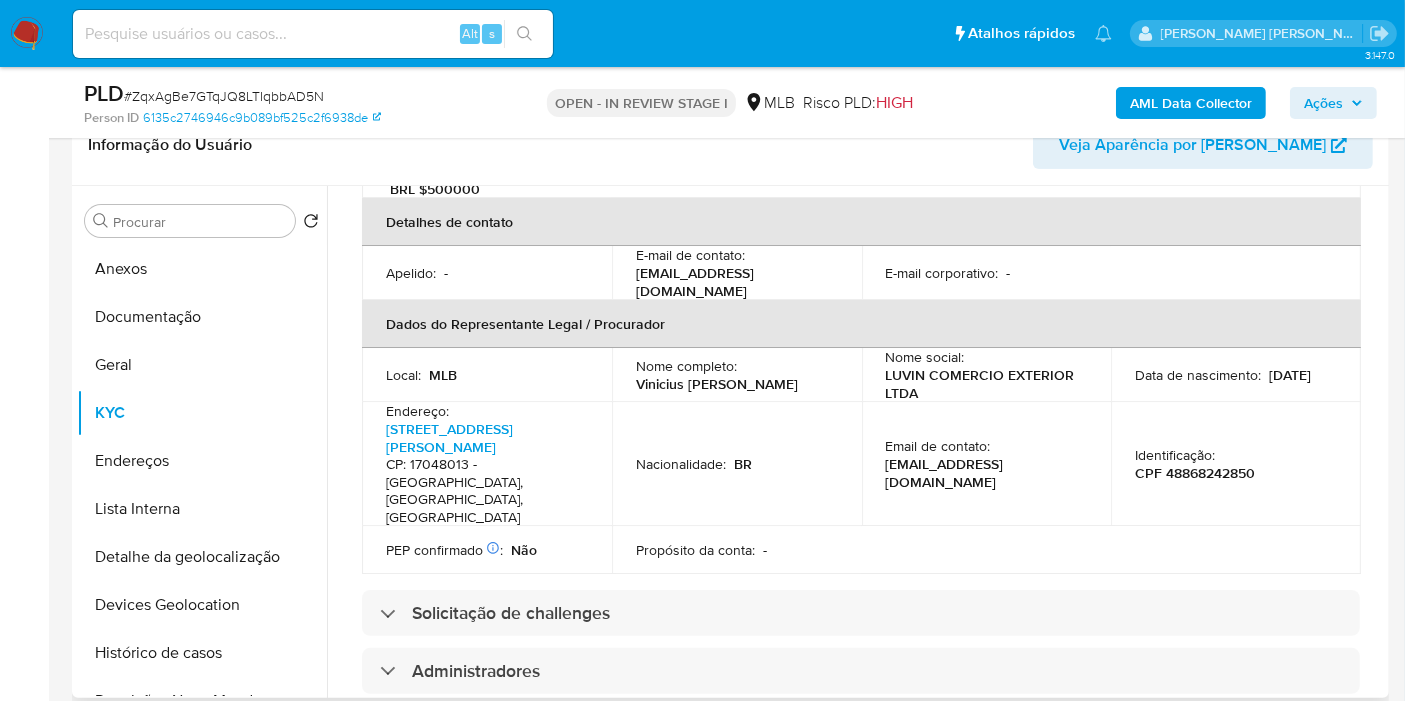 click on "CPF 48868242850" at bounding box center (1195, 473) 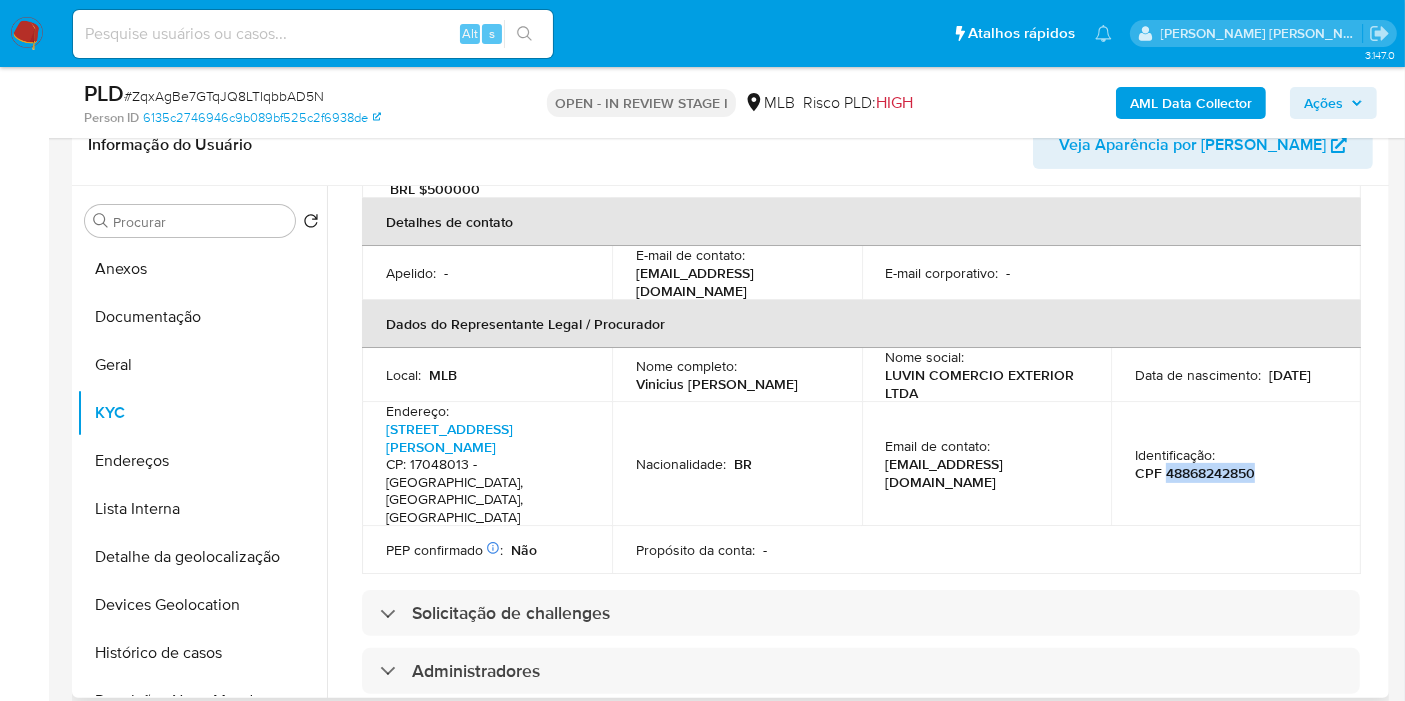 click on "CPF 48868242850" at bounding box center (1195, 473) 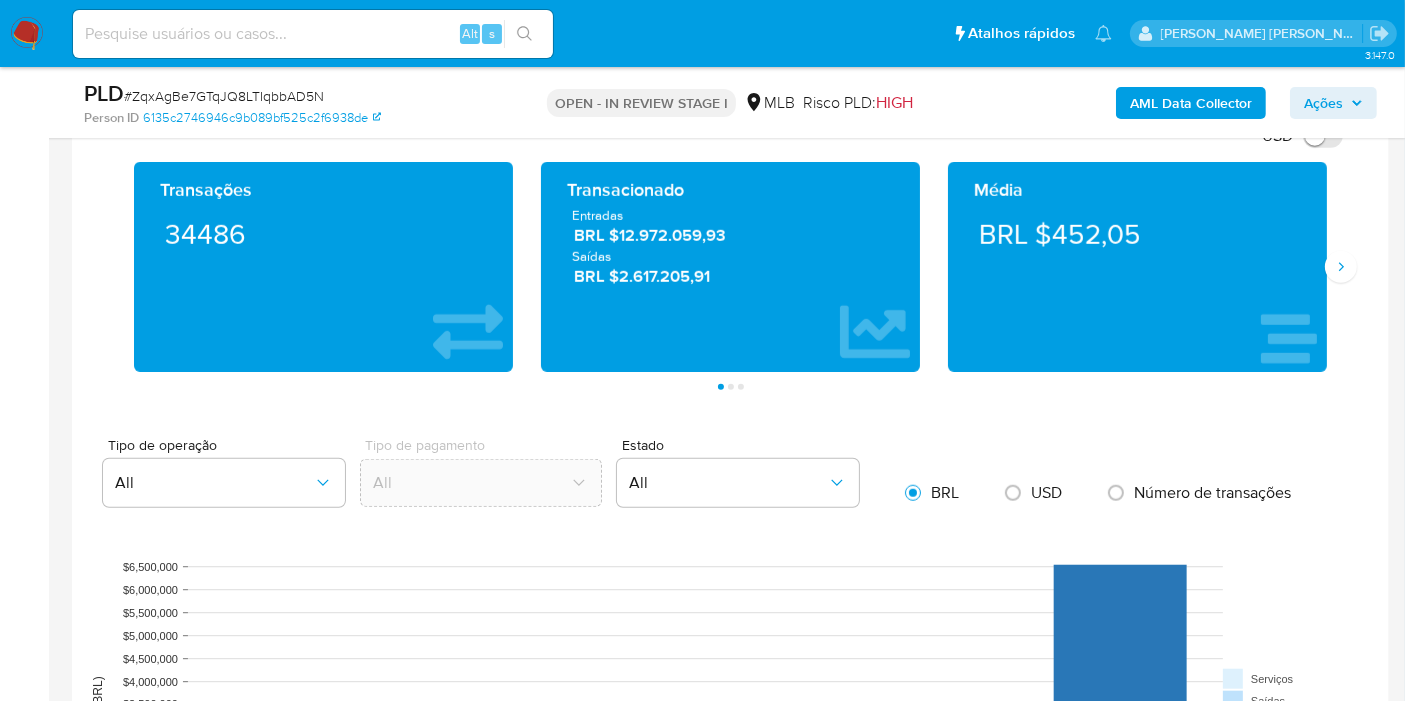 scroll, scrollTop: 1333, scrollLeft: 0, axis: vertical 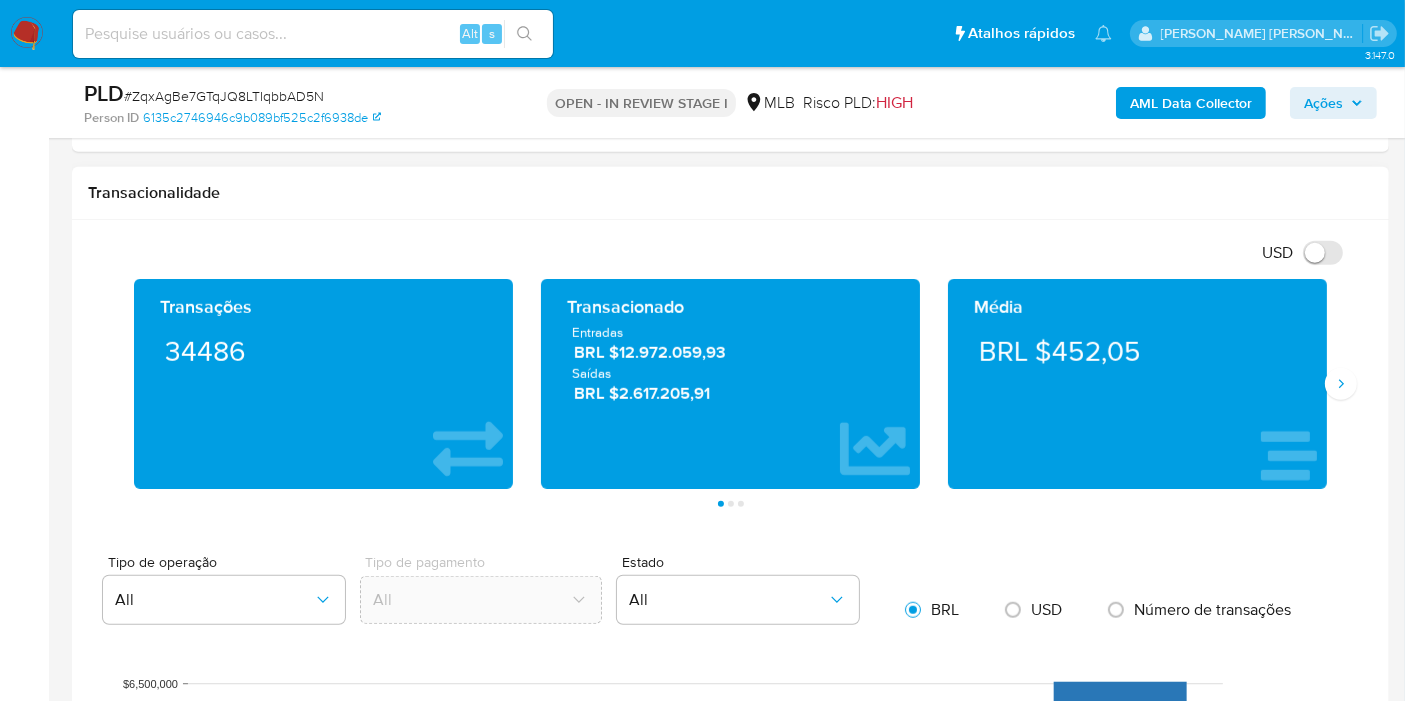 click on "Média BRL $452,05" at bounding box center [1137, 384] 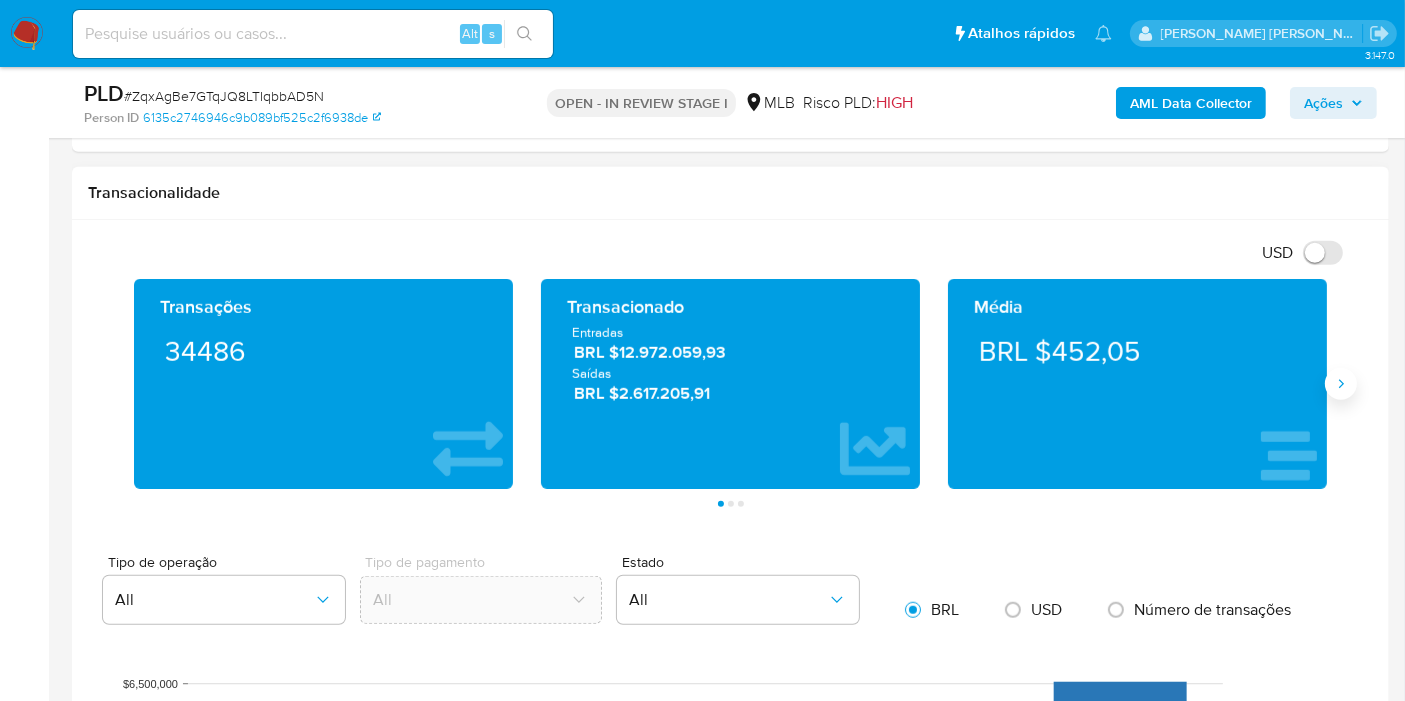 click at bounding box center [1341, 384] 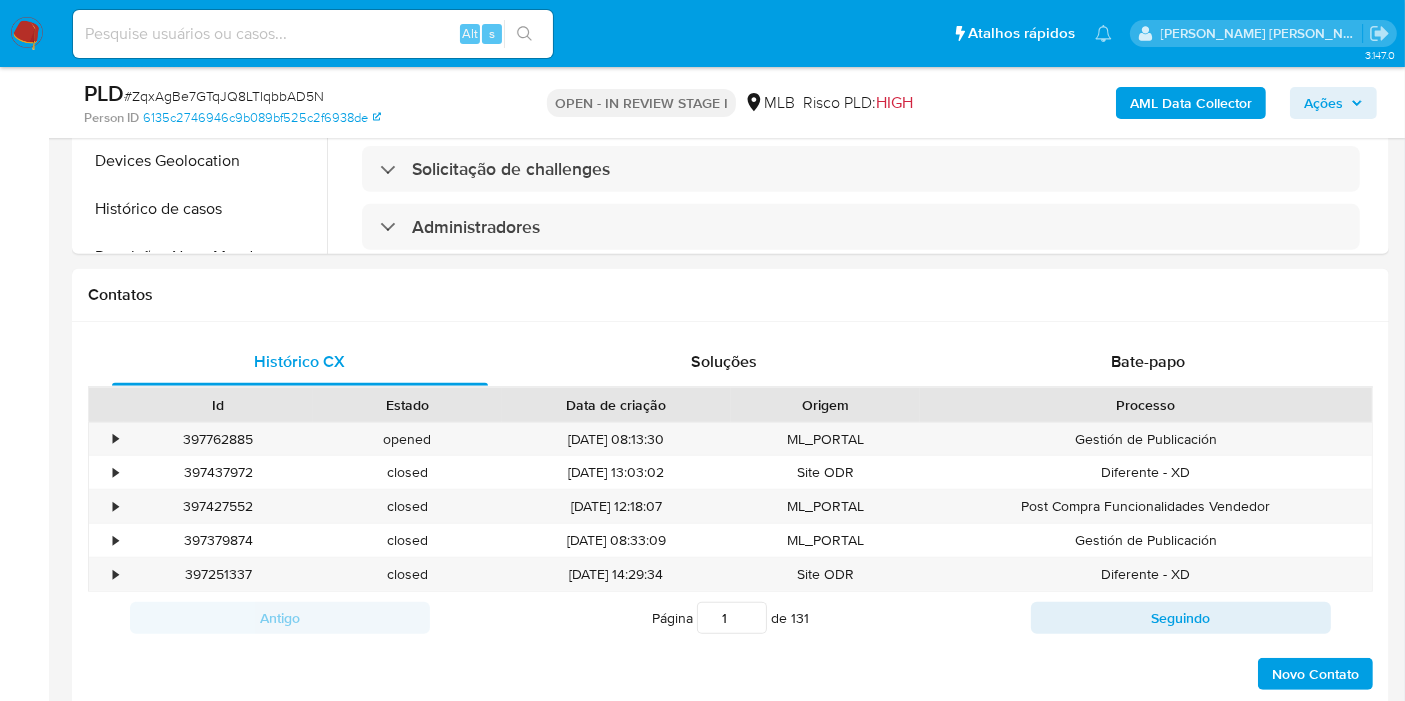 scroll, scrollTop: 444, scrollLeft: 0, axis: vertical 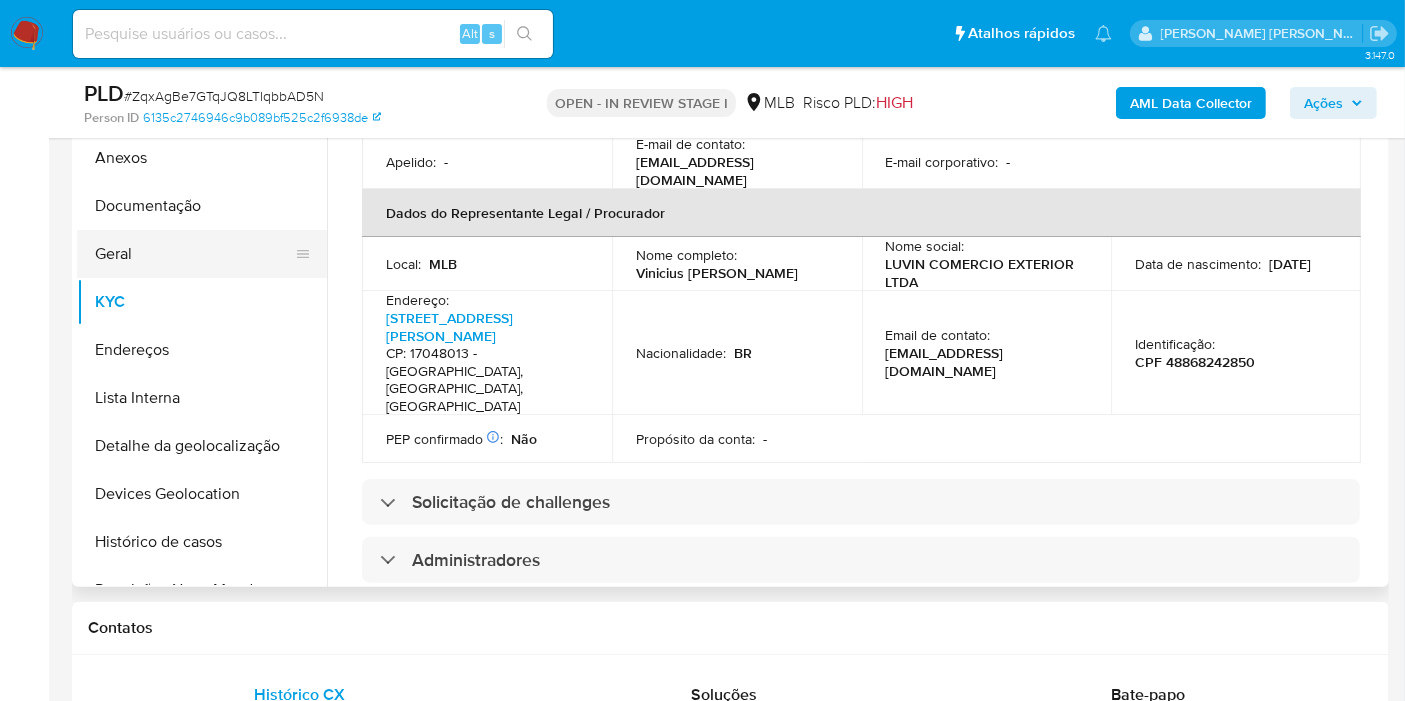 click on "Geral" at bounding box center (194, 254) 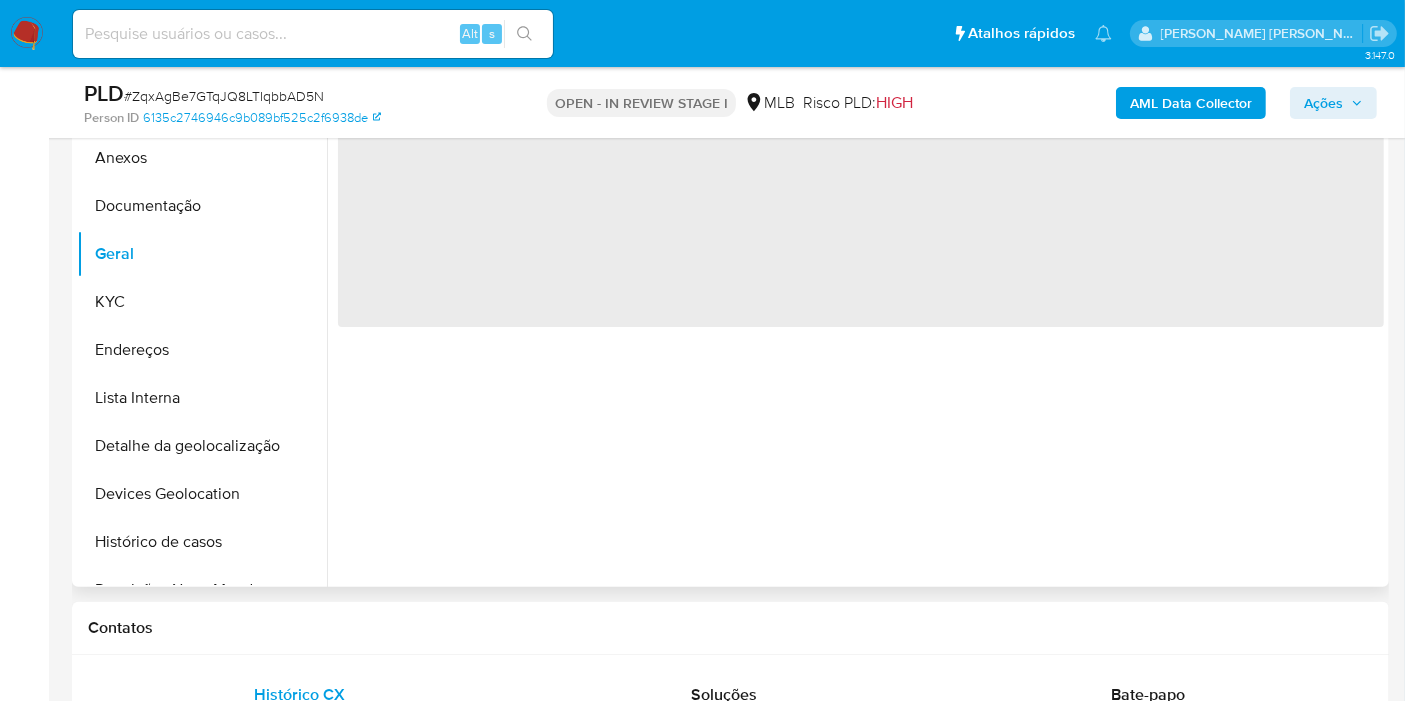 scroll, scrollTop: 0, scrollLeft: 0, axis: both 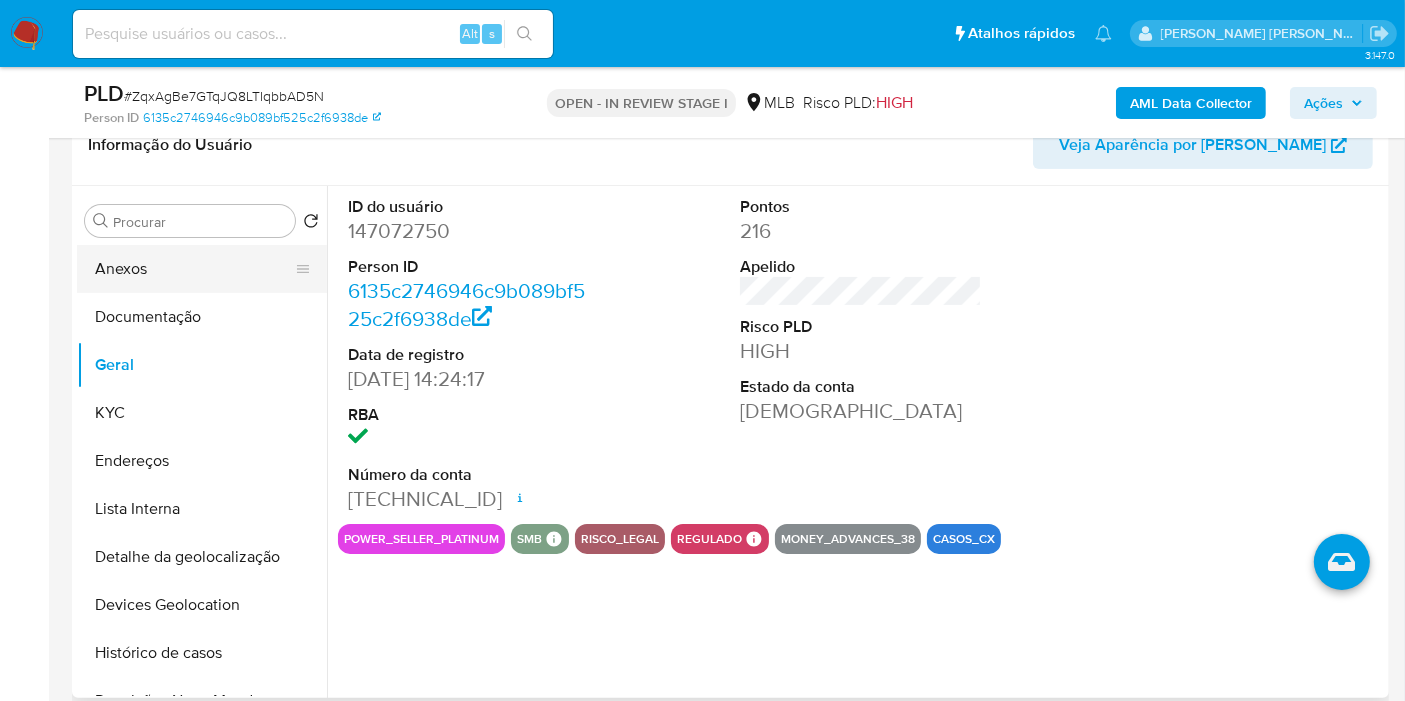 click on "Anexos" at bounding box center (194, 269) 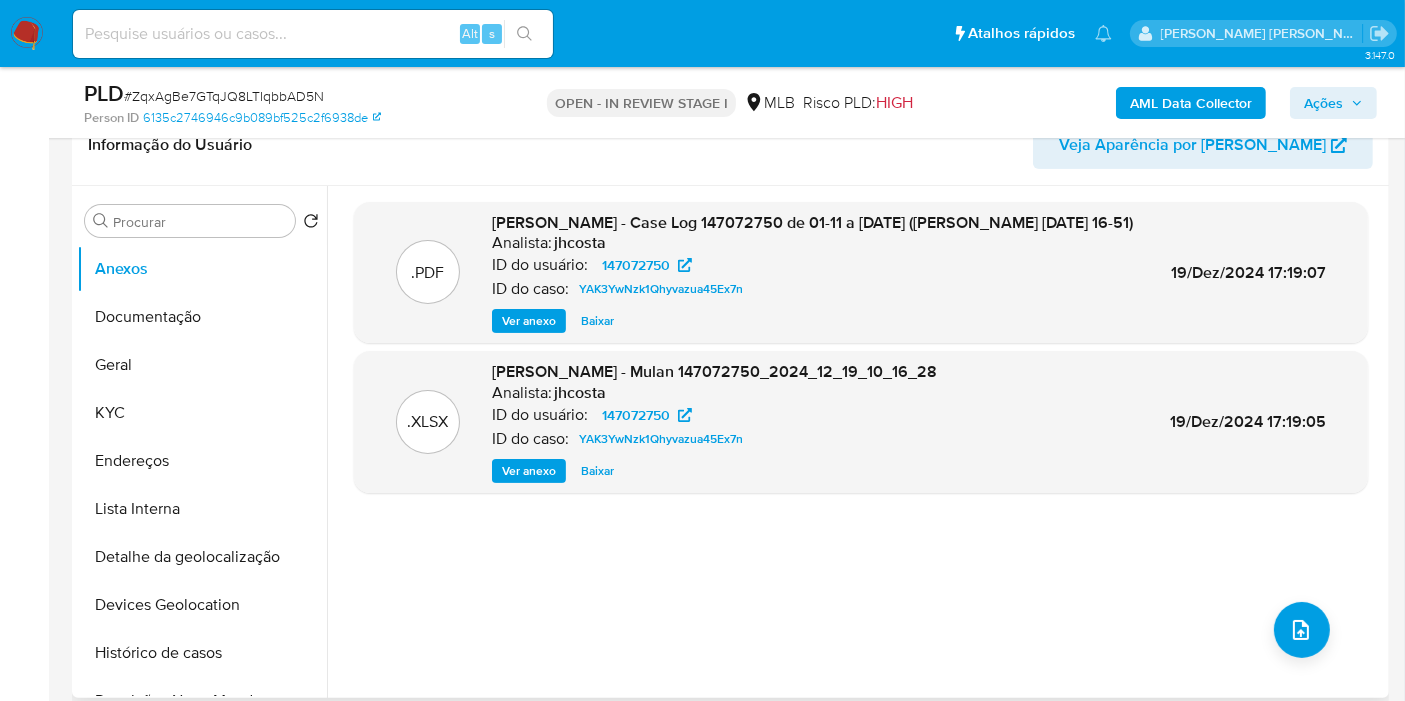 click on "Ver anexo" at bounding box center [529, 321] 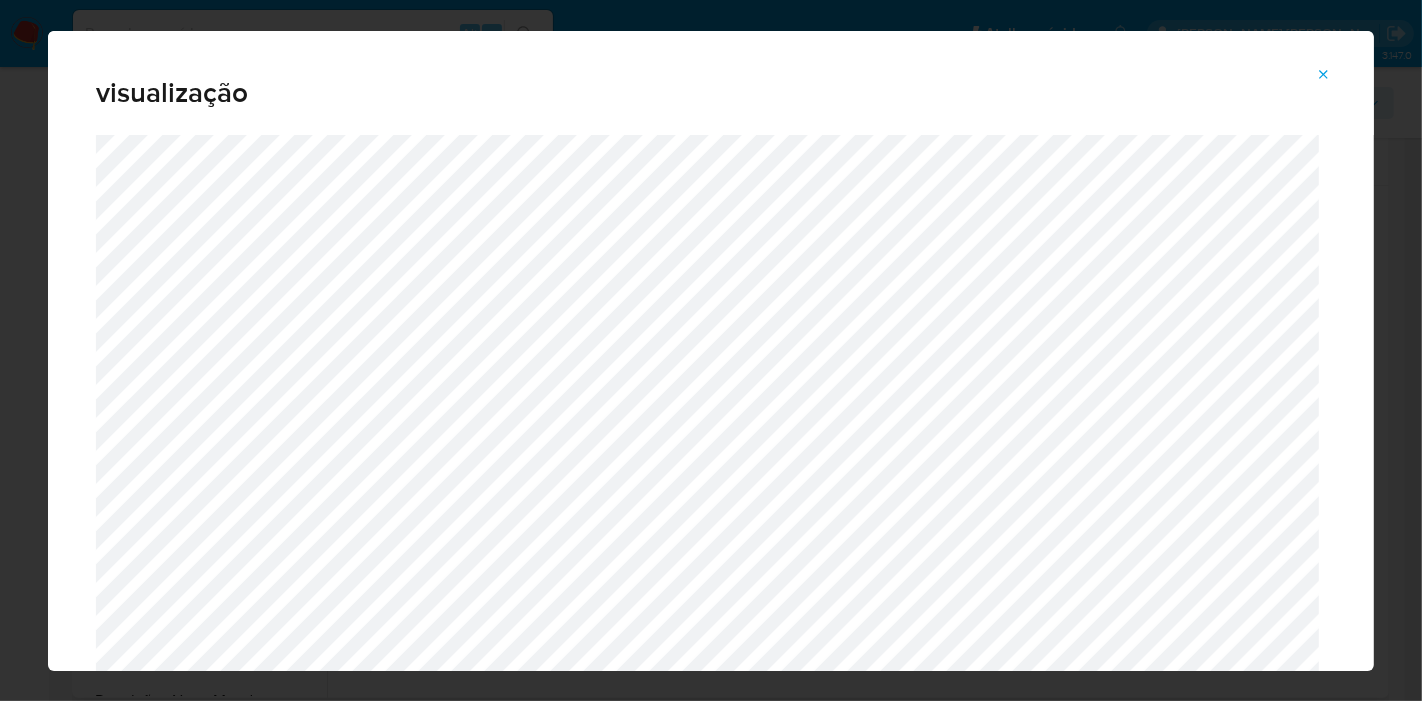 click 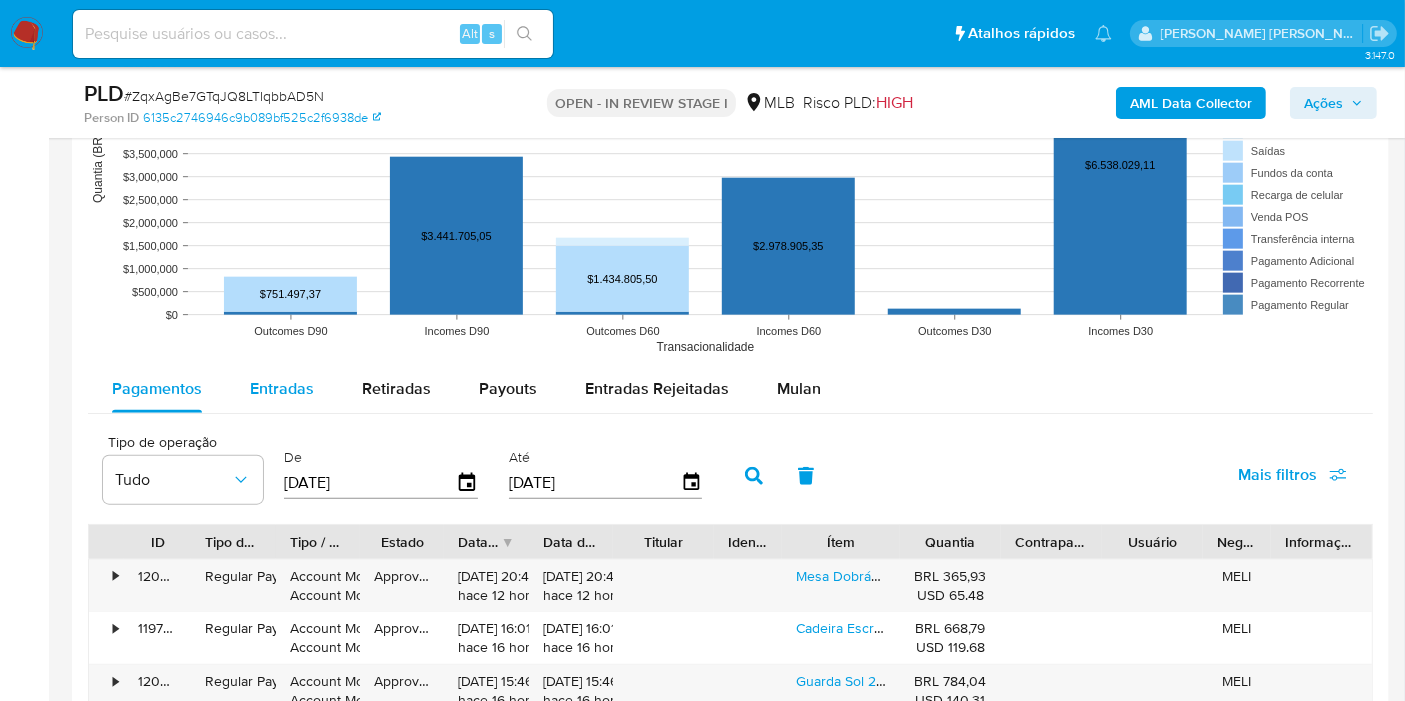 click on "Entradas" at bounding box center [282, 388] 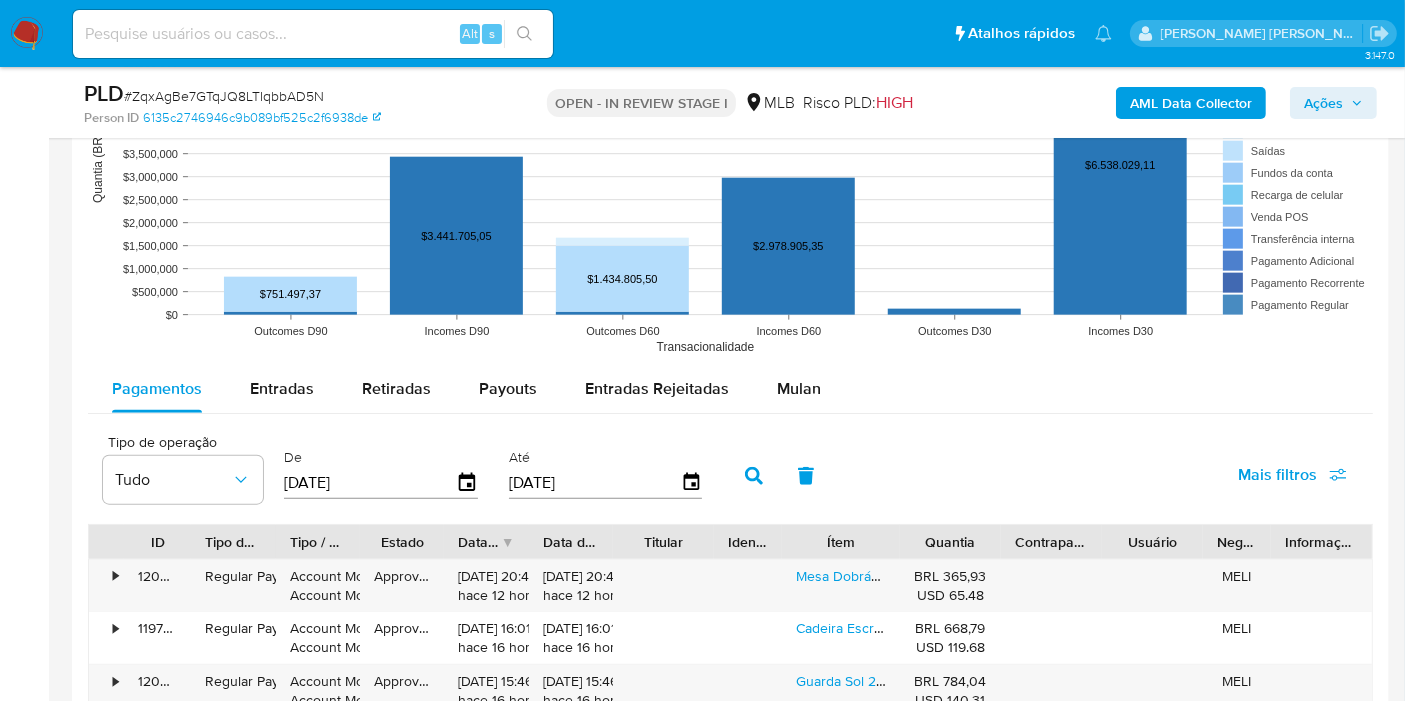 select on "10" 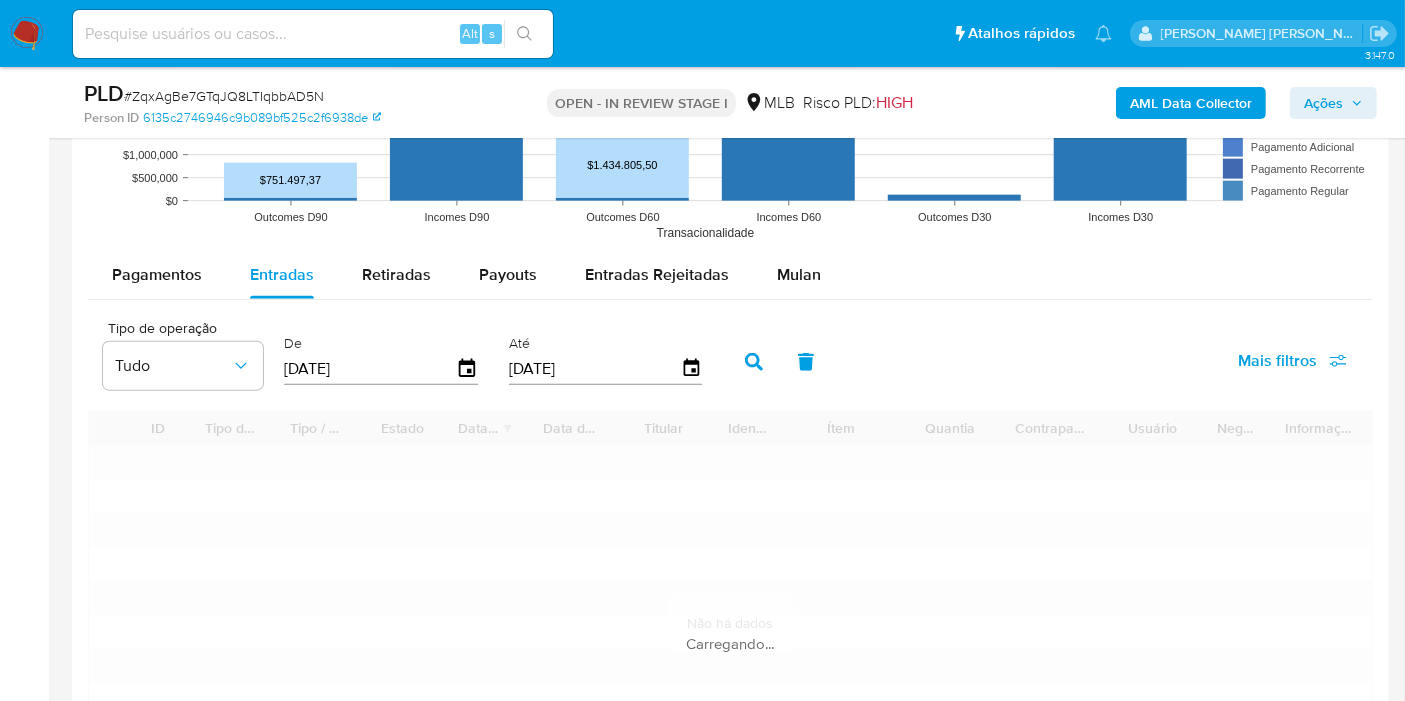 scroll, scrollTop: 2222, scrollLeft: 0, axis: vertical 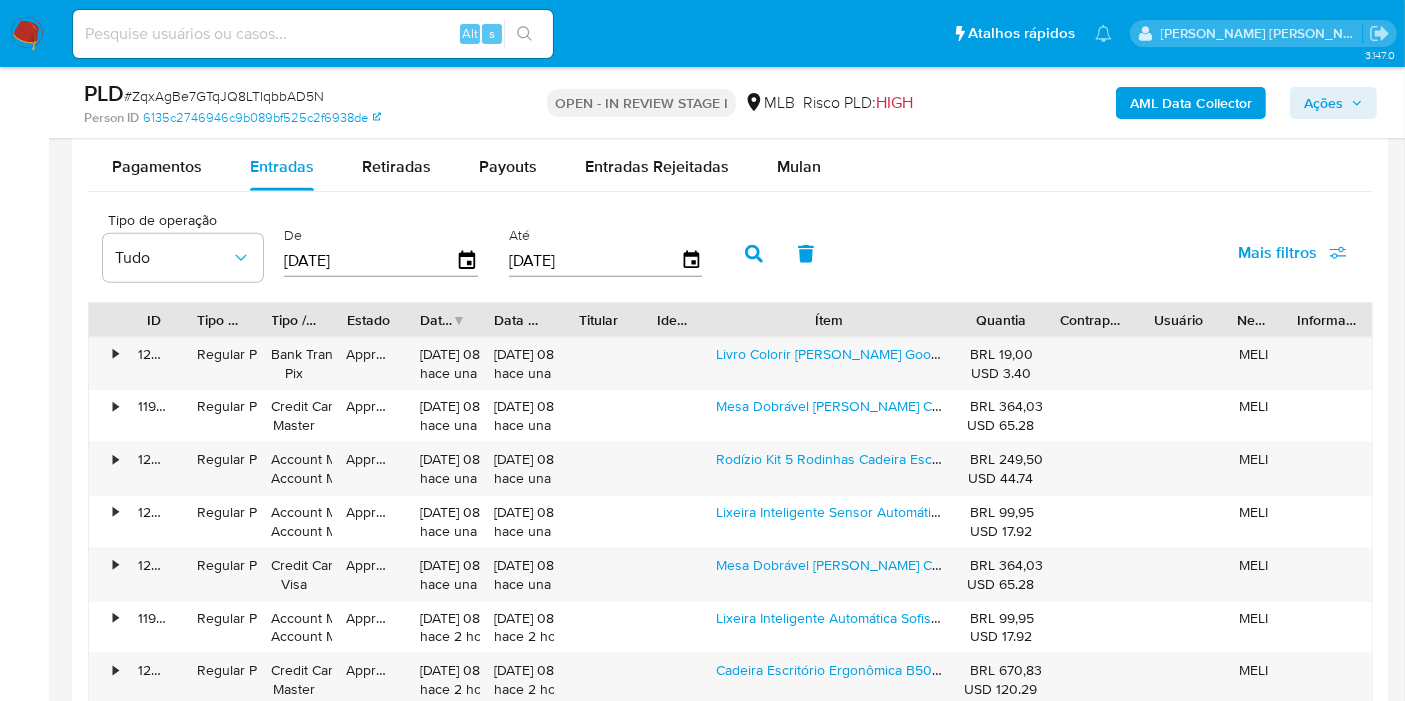 drag, startPoint x: 897, startPoint y: 329, endPoint x: 1022, endPoint y: 319, distance: 125.39936 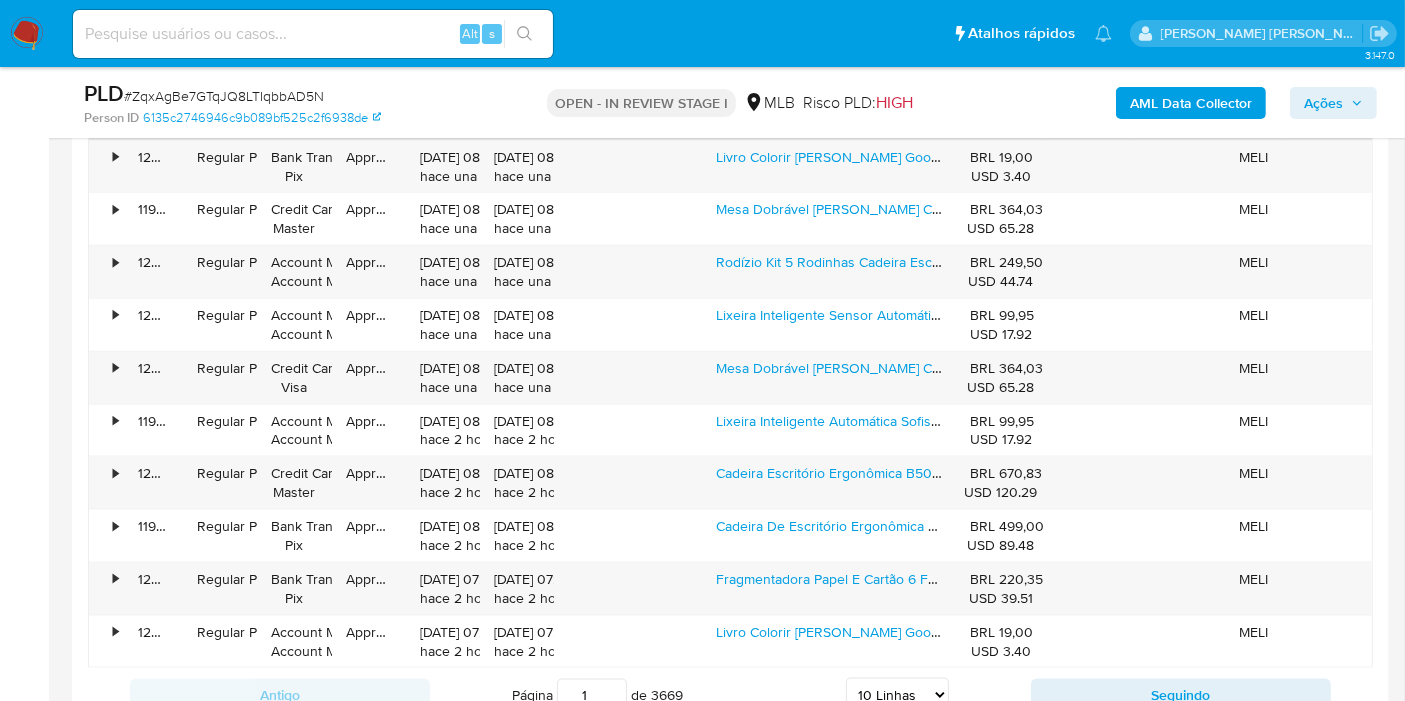scroll, scrollTop: 2444, scrollLeft: 0, axis: vertical 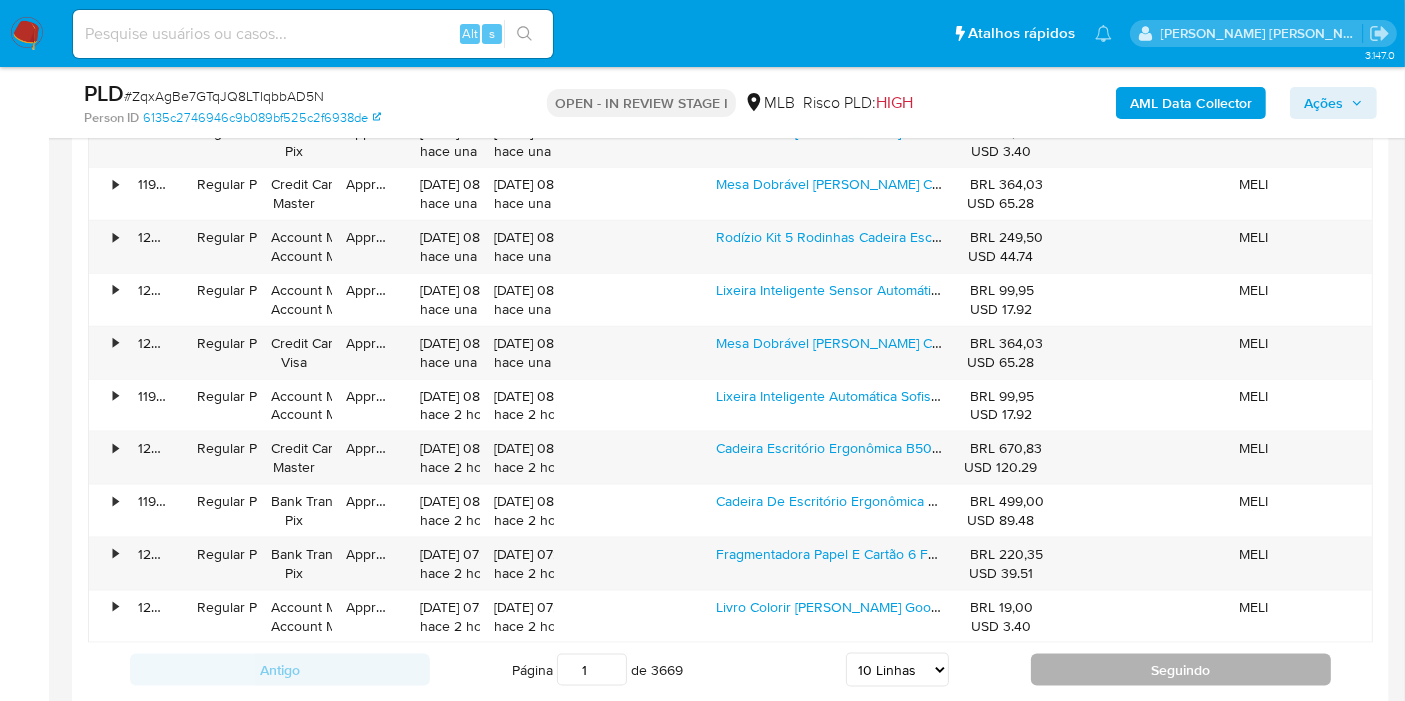 click on "Seguindo" at bounding box center (1181, 670) 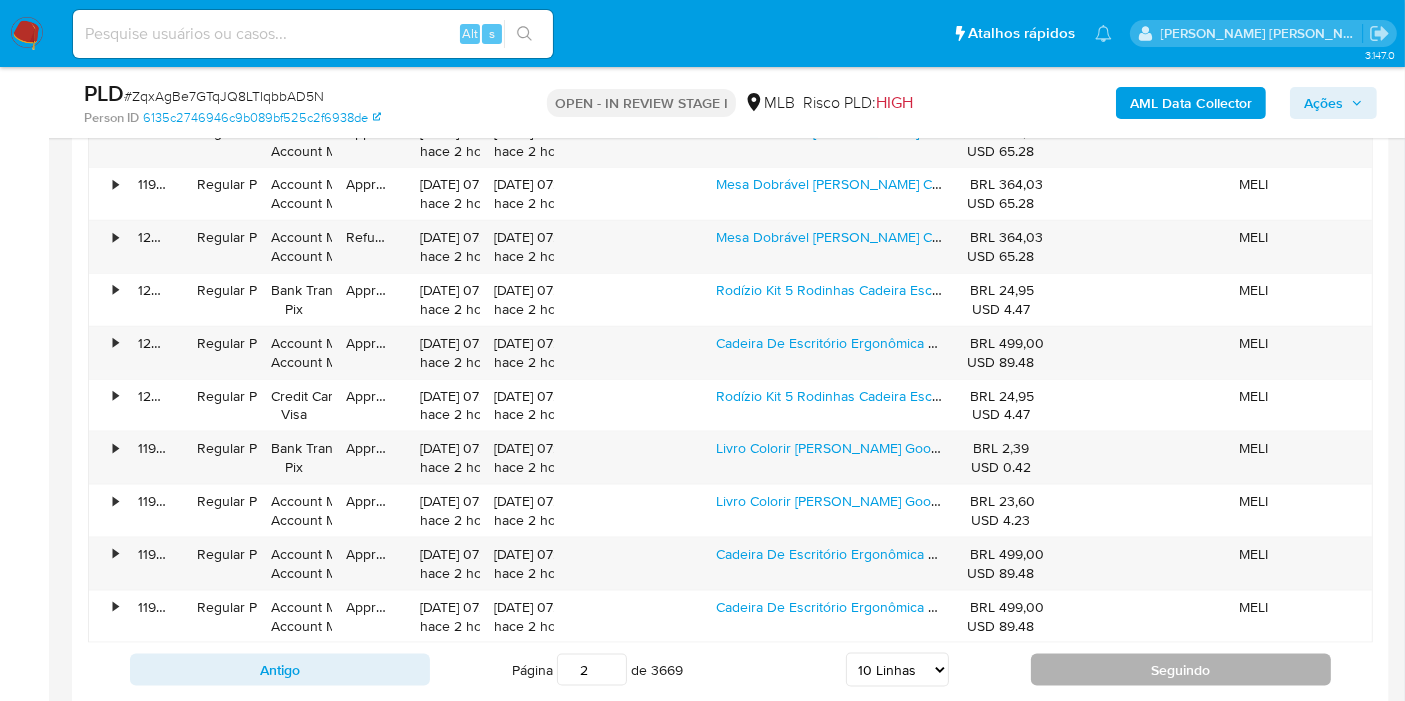 click on "Seguindo" at bounding box center (1181, 670) 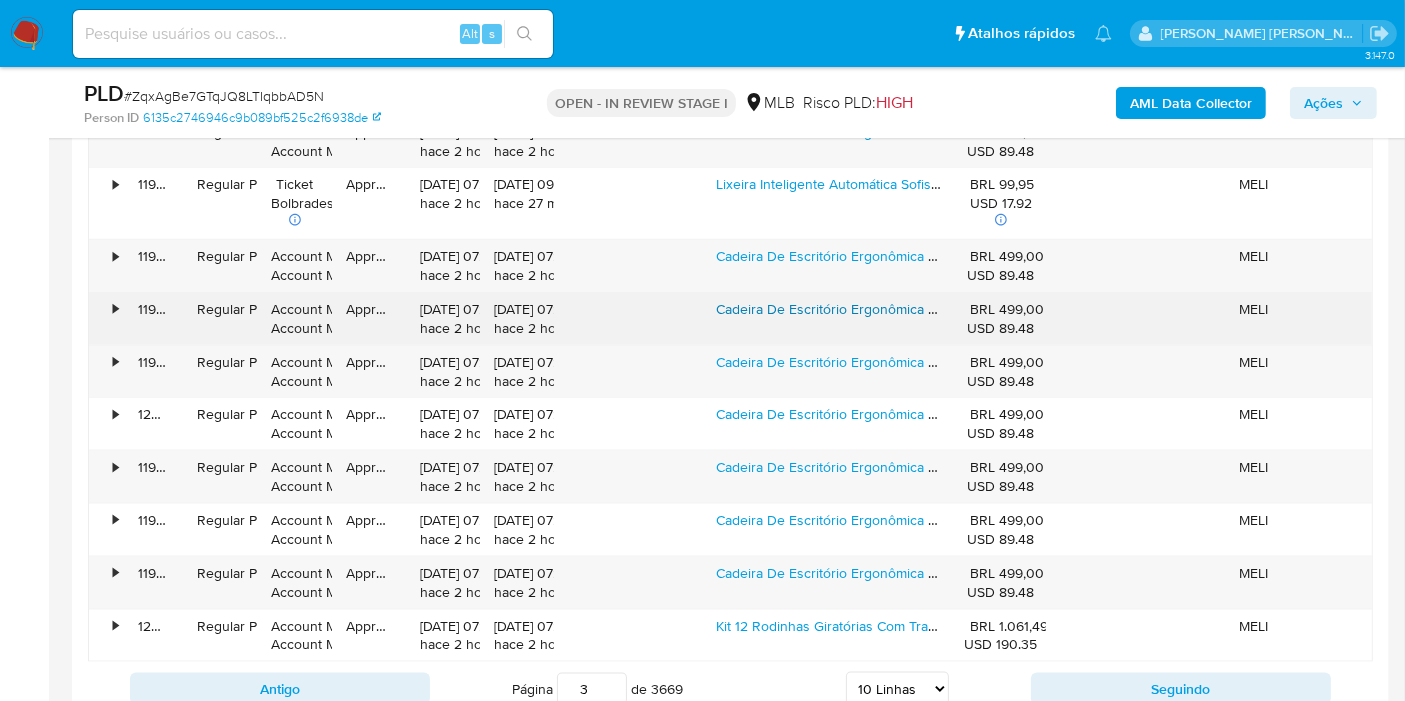 click on "Cadeira De Escritório Ergonômica Giratória B100 Com Estofado mesh Com Ajuste Lombar Luvinco" at bounding box center [1018, 309] 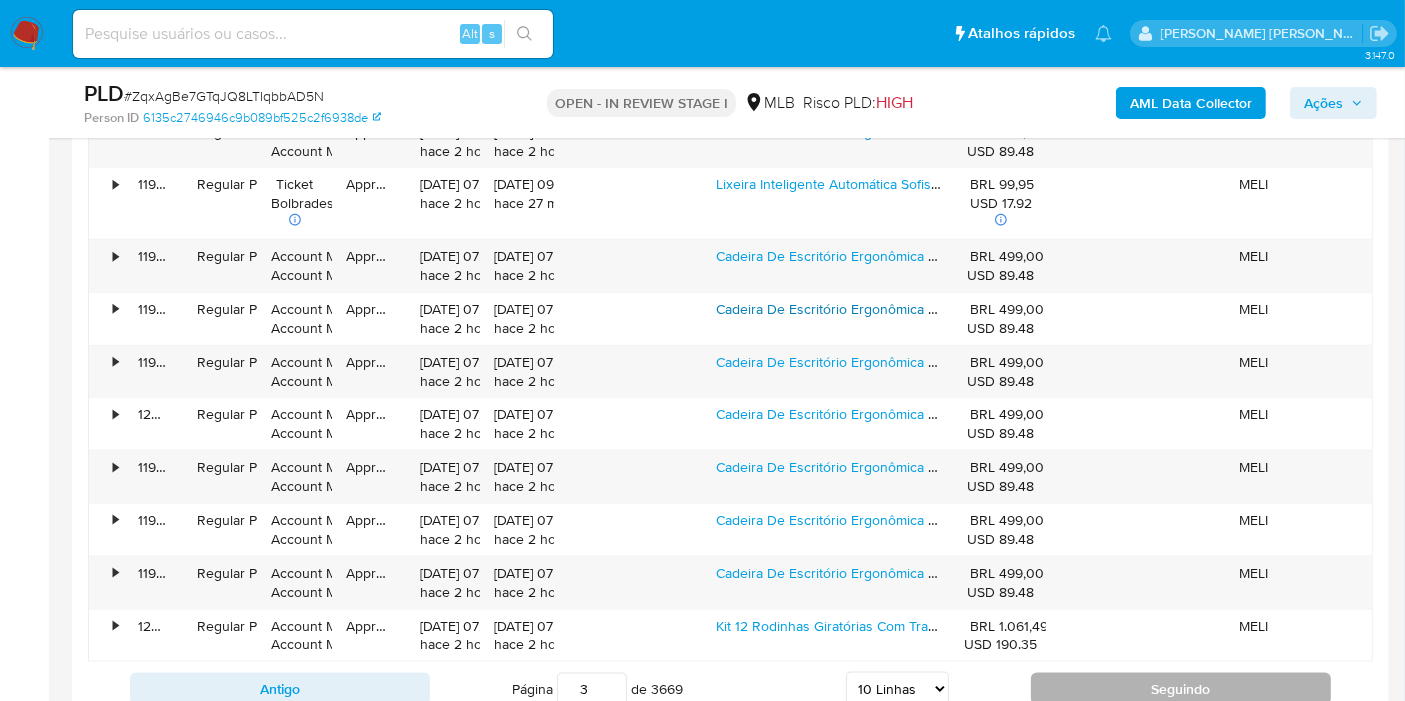 click on "Seguindo" at bounding box center [1181, 689] 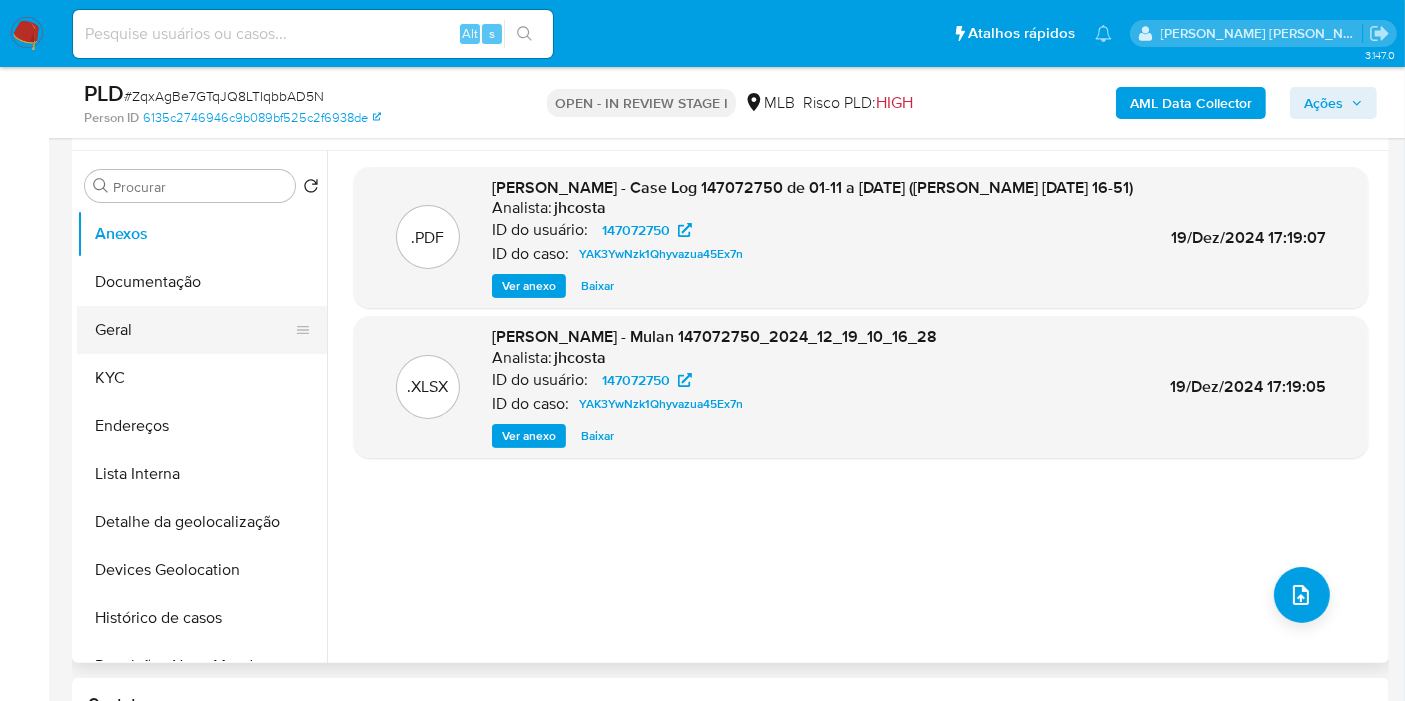 scroll, scrollTop: 333, scrollLeft: 0, axis: vertical 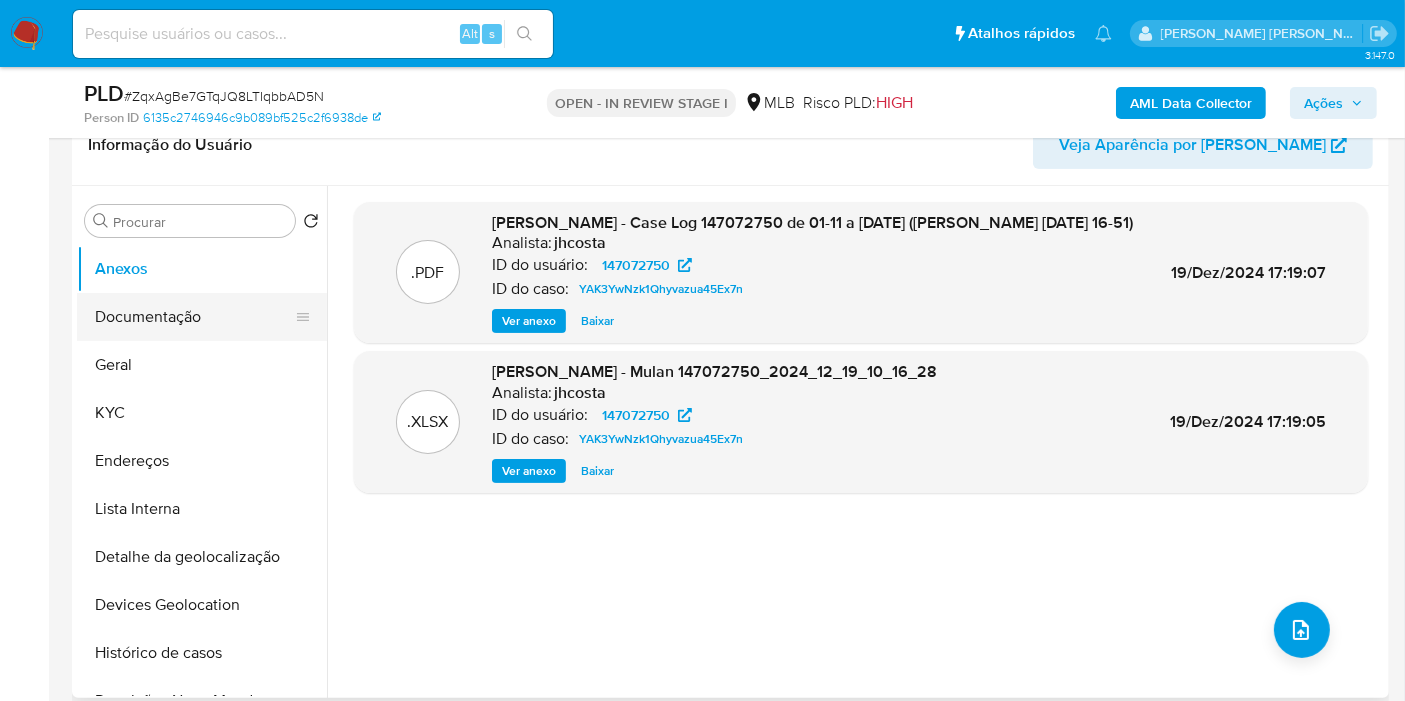 click on "Documentação" at bounding box center [194, 317] 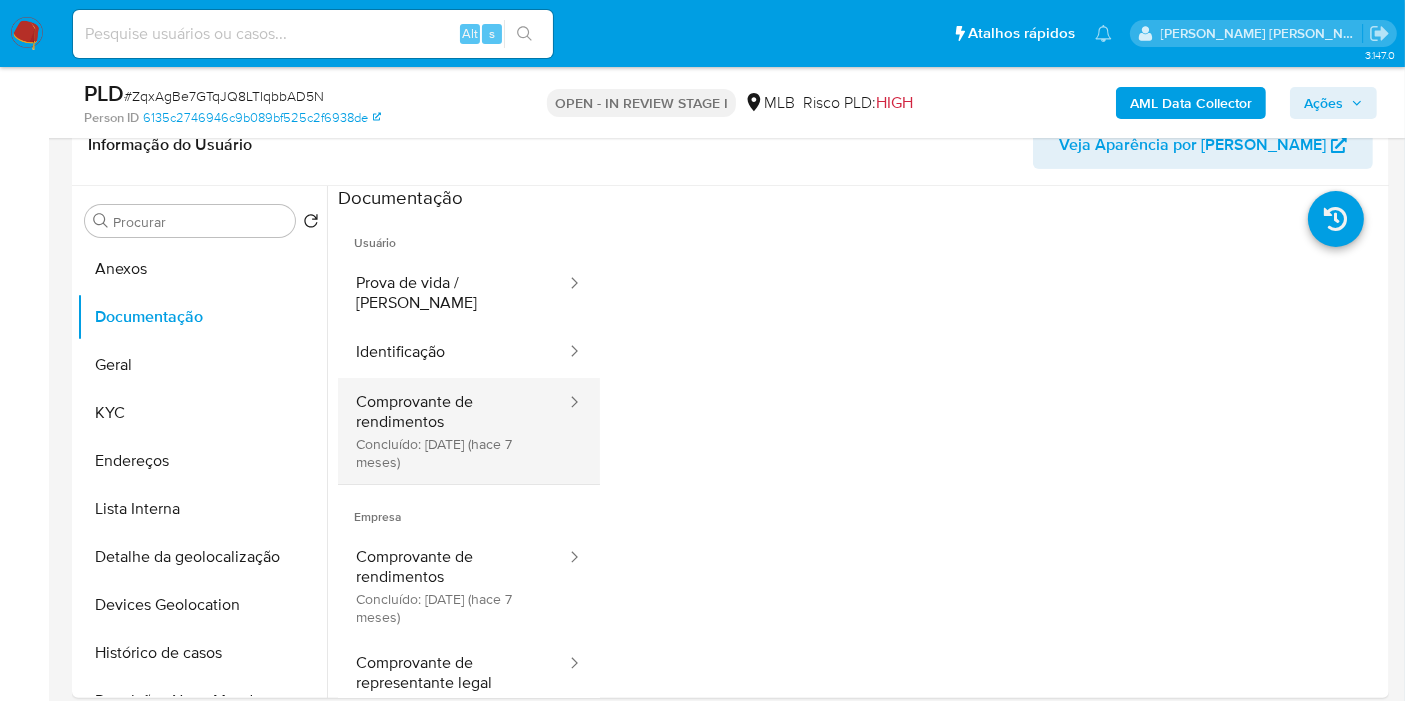 click on "Comprovante de rendimentos Concluído: [DATE] (hace 7 meses)" at bounding box center [453, 431] 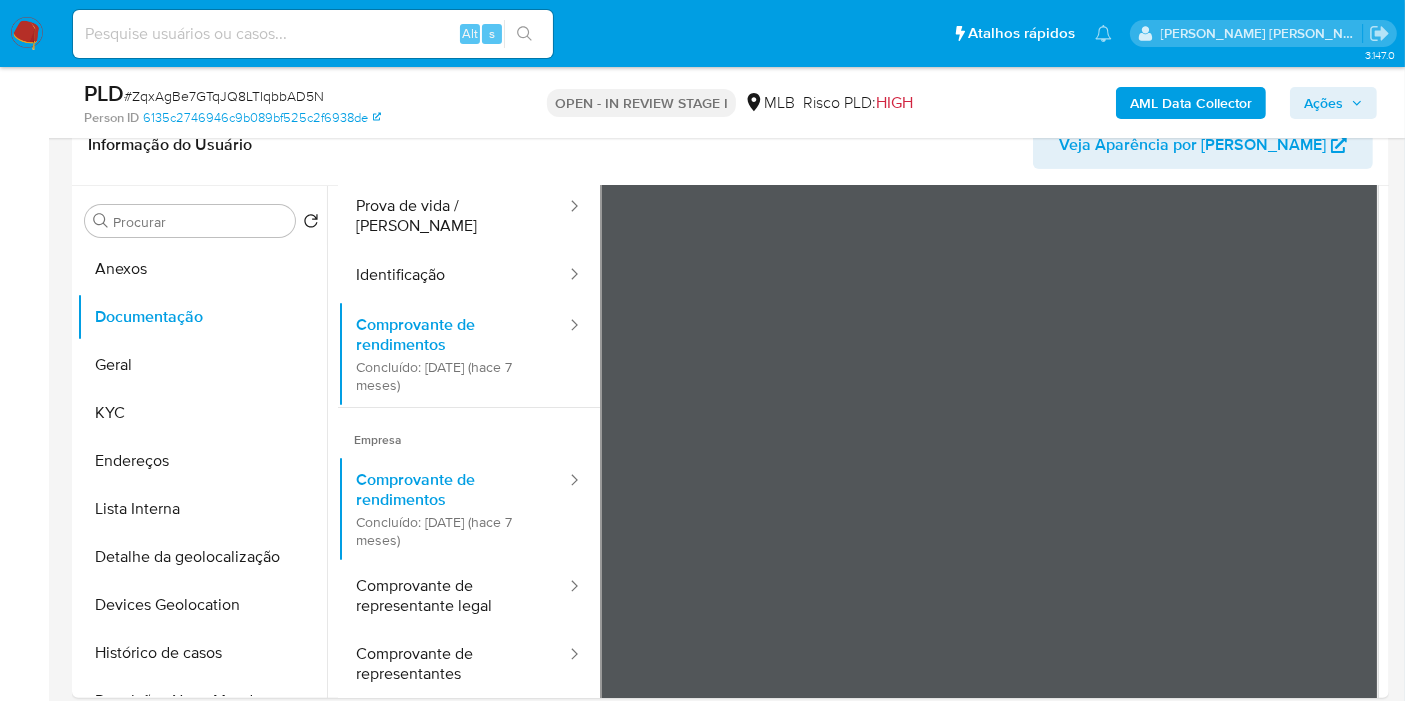 scroll, scrollTop: 111, scrollLeft: 0, axis: vertical 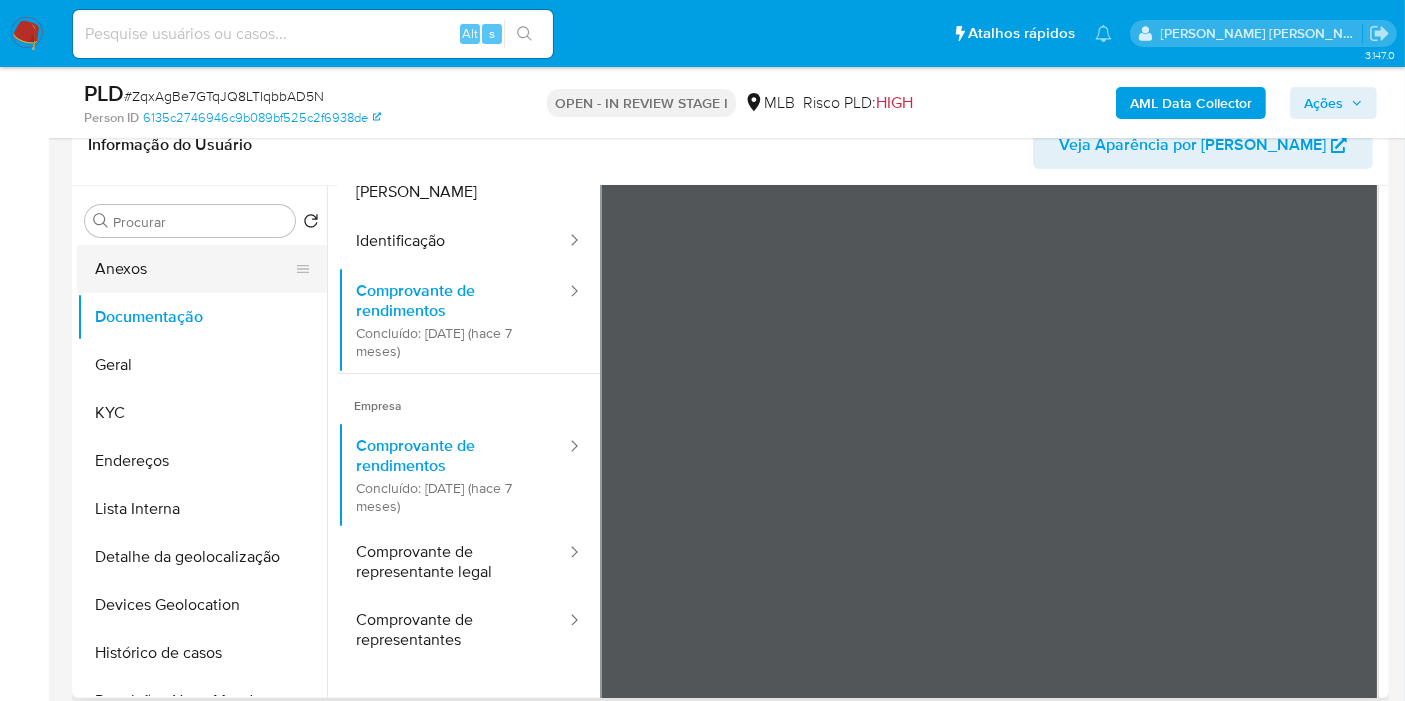 click on "Anexos" at bounding box center (194, 269) 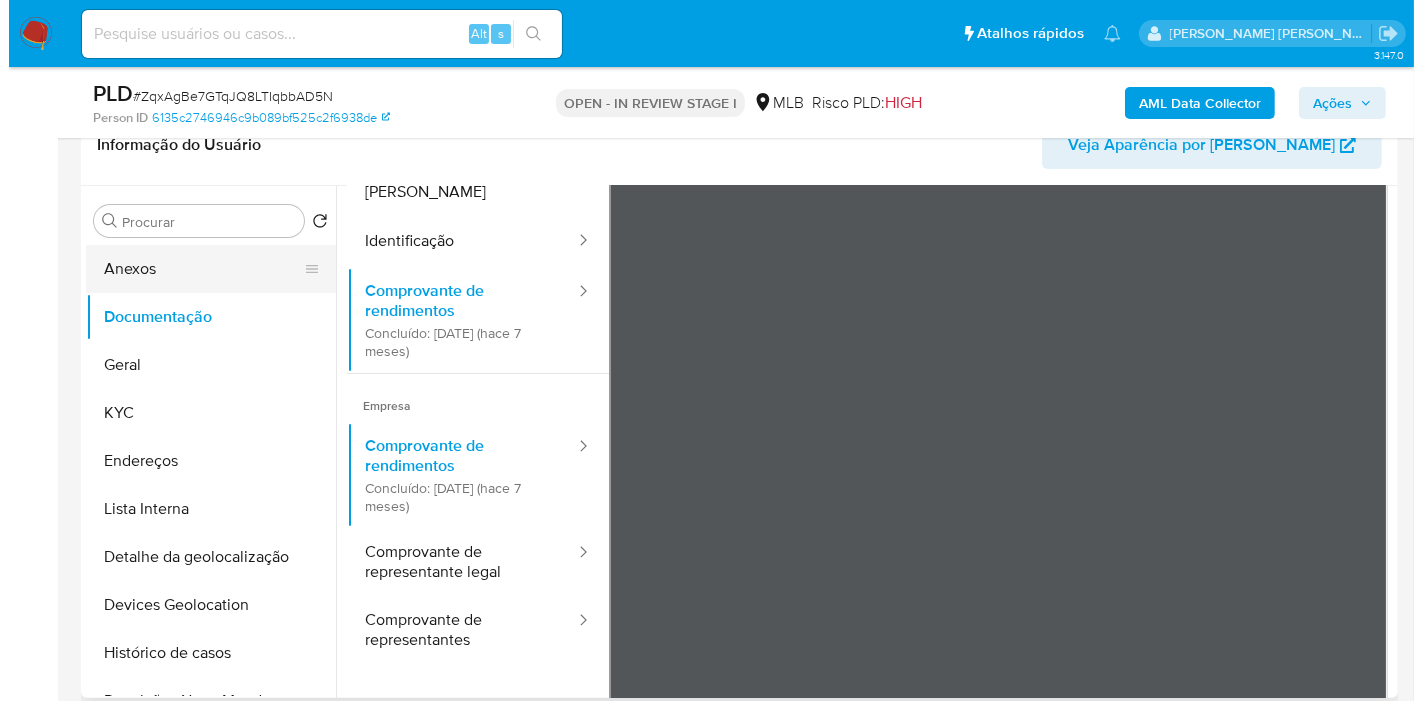 scroll, scrollTop: 0, scrollLeft: 0, axis: both 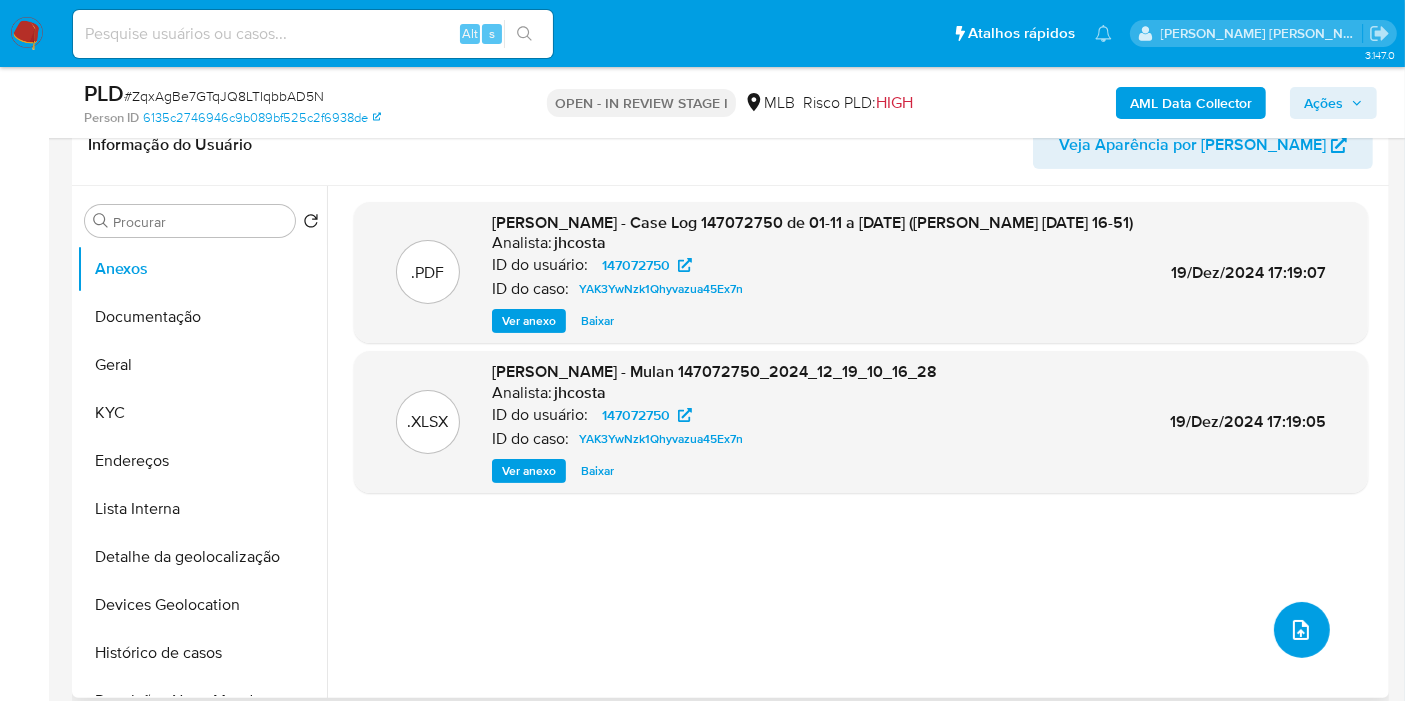 click 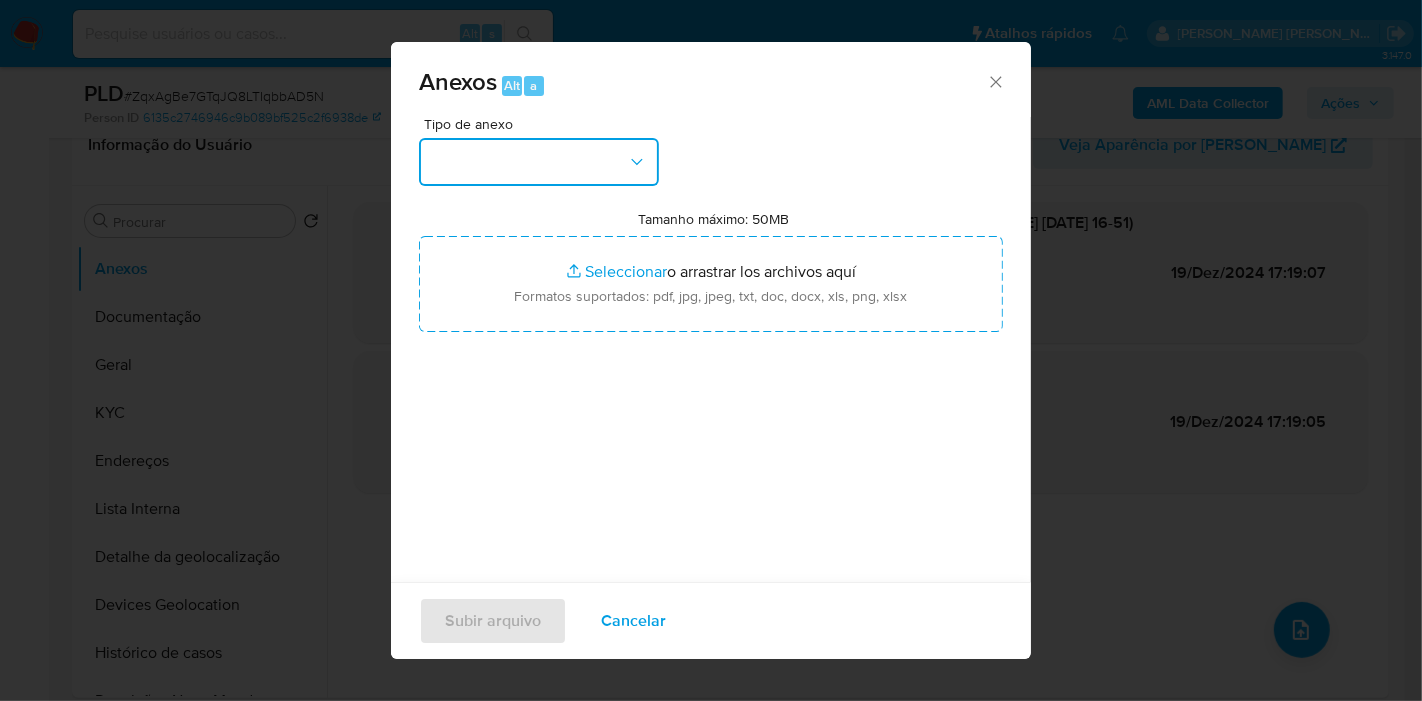 click at bounding box center [539, 162] 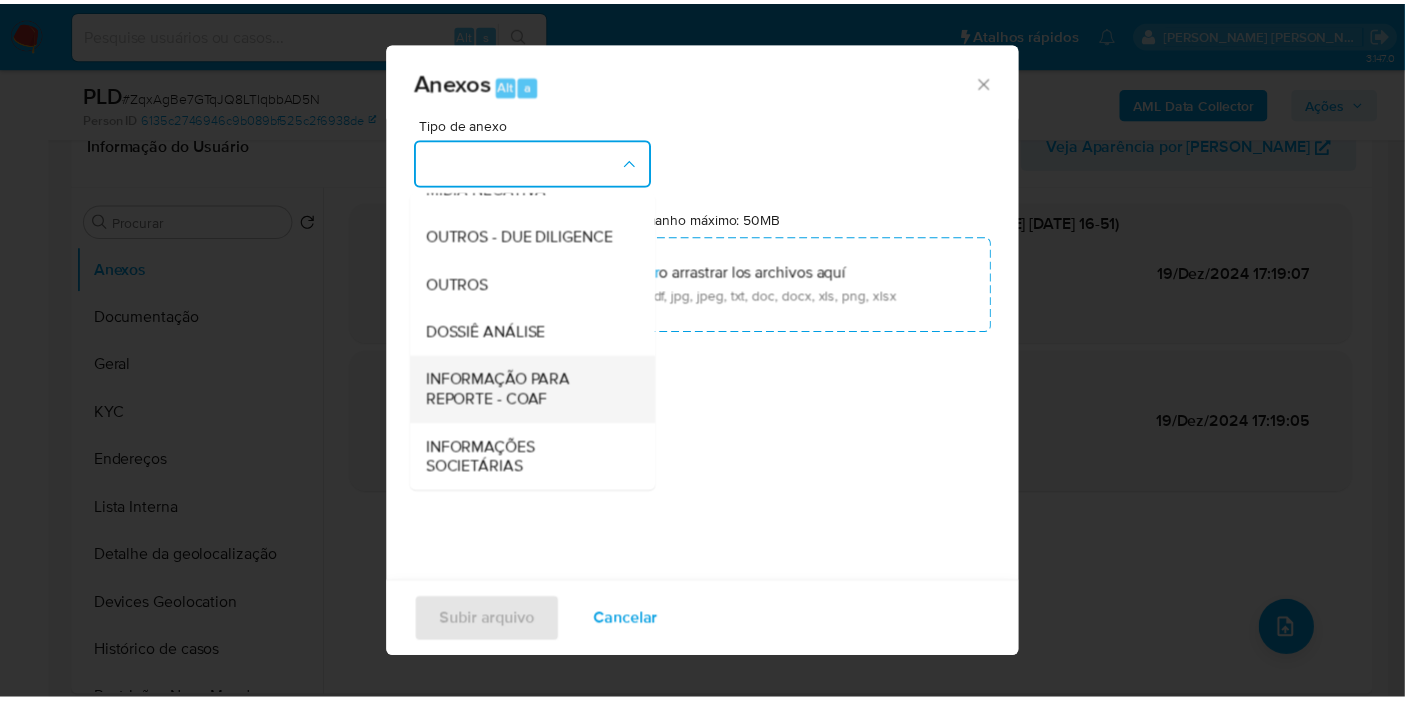 scroll, scrollTop: 307, scrollLeft: 0, axis: vertical 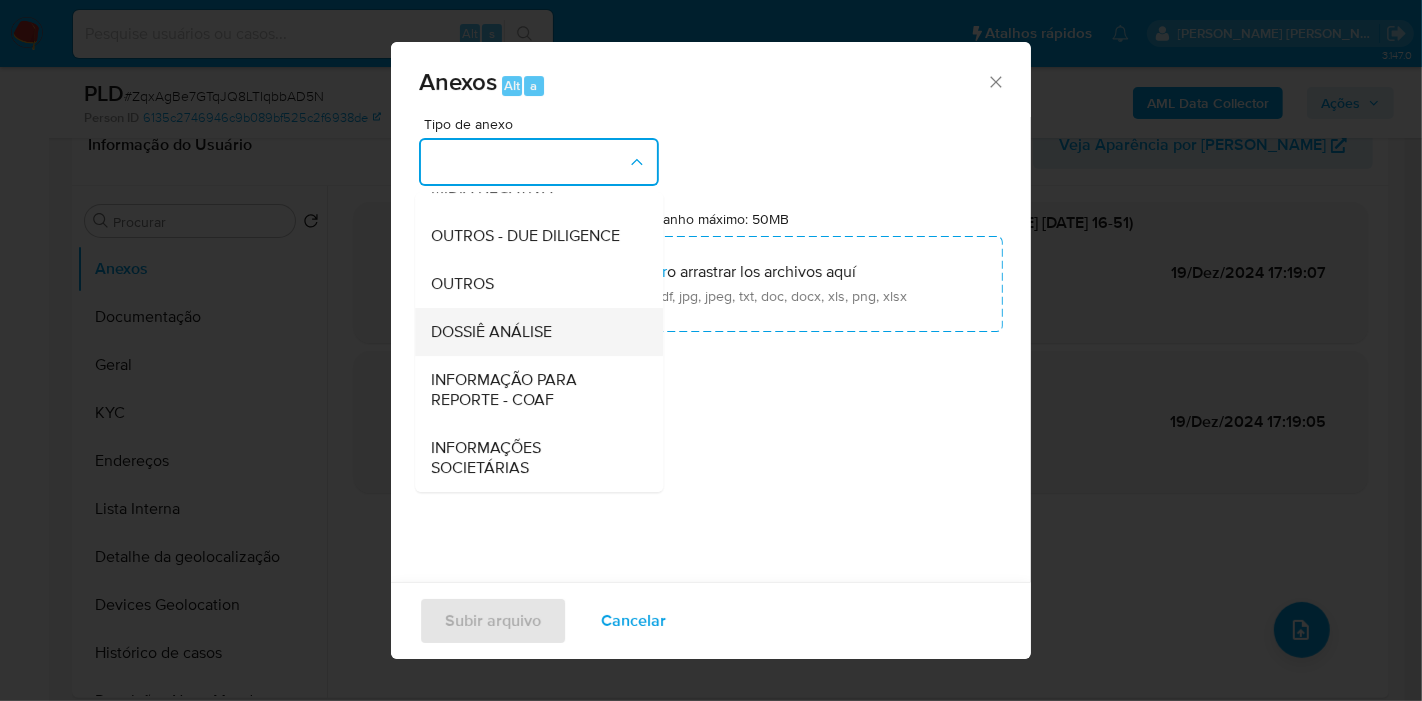 click on "DOSSIÊ ANÁLISE" at bounding box center (491, 332) 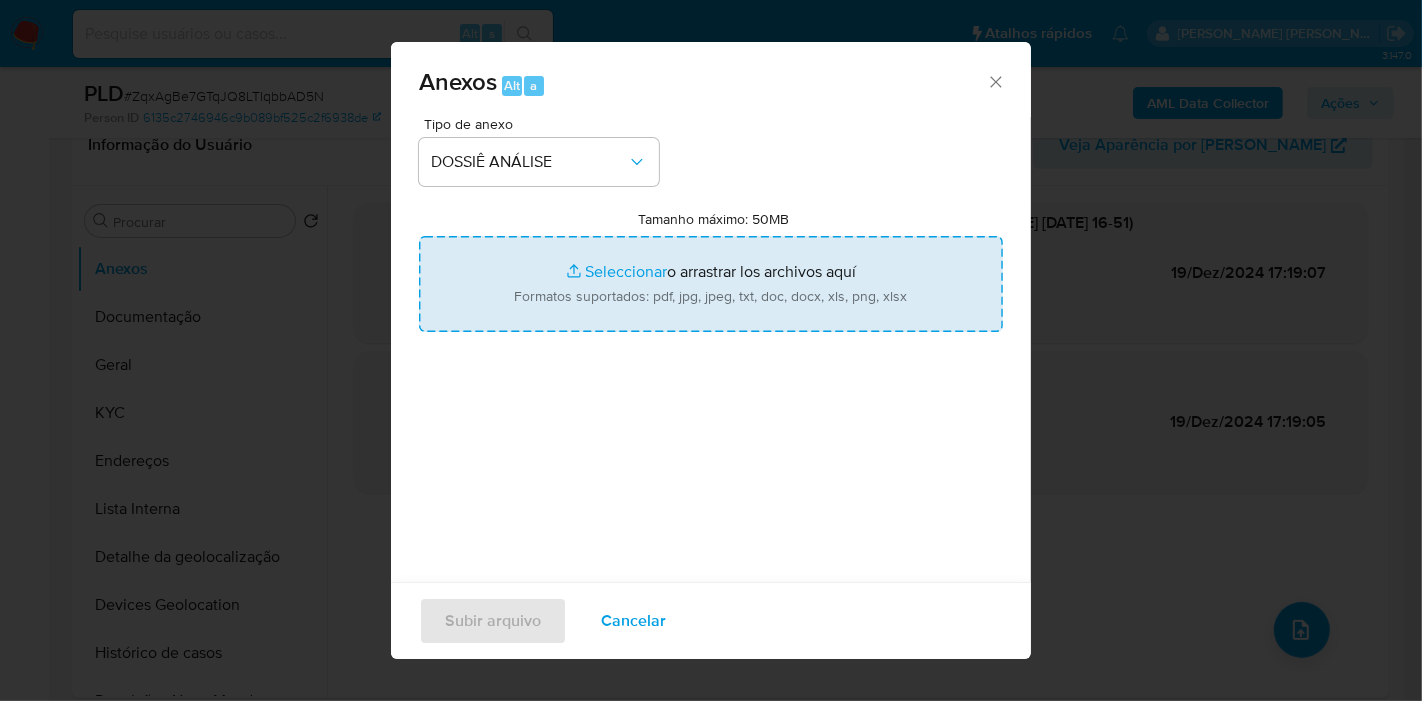 click on "Tamanho máximo: 50MB Seleccionar archivos" at bounding box center [711, 284] 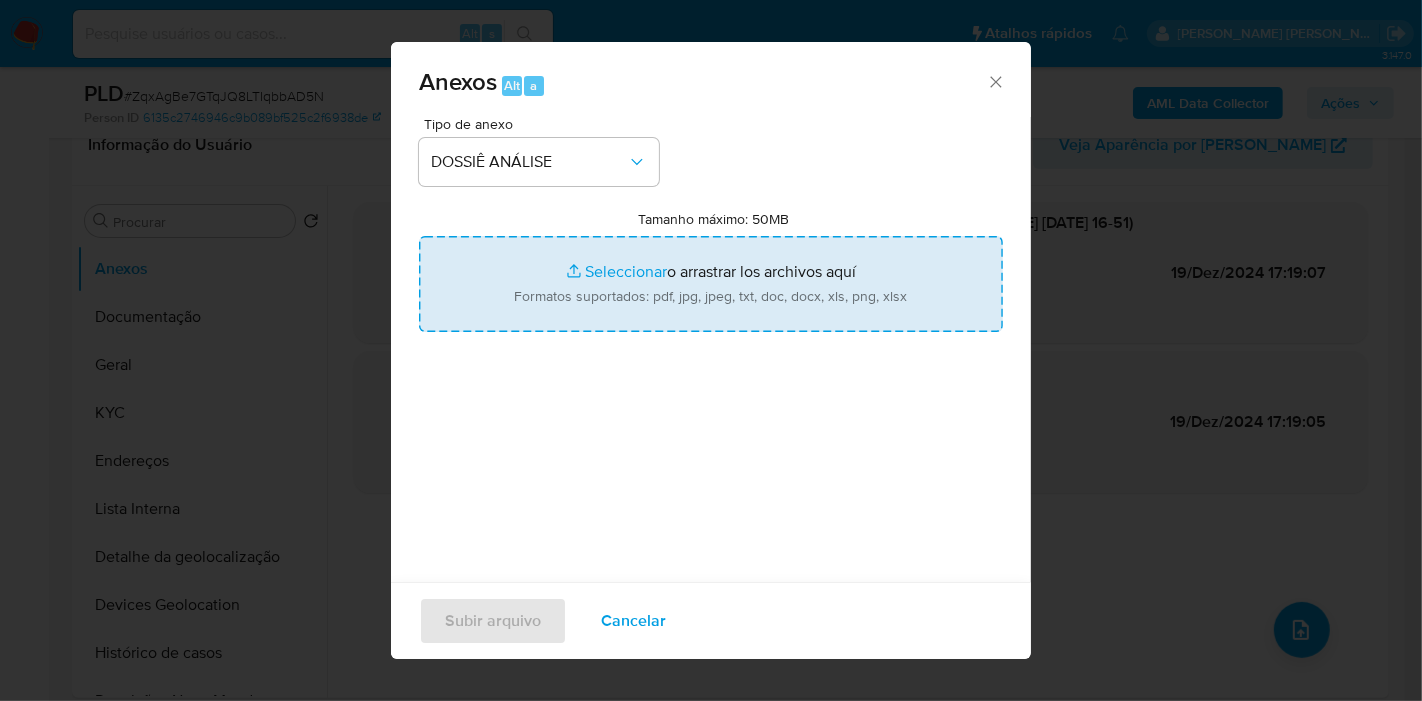 type on "C:\fakepath\Mulan 147072750_2025_07_30_07_36_32.xlsx" 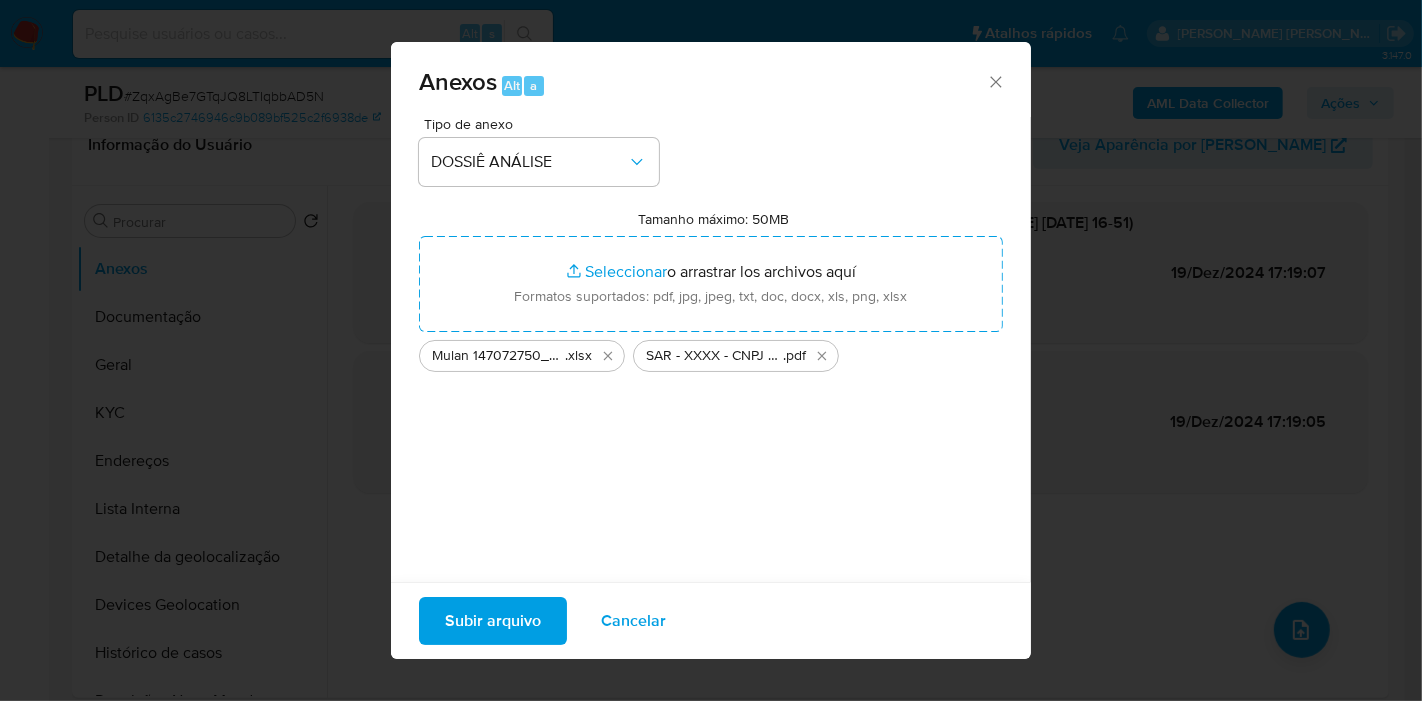 click on "Subir arquivo" at bounding box center (493, 621) 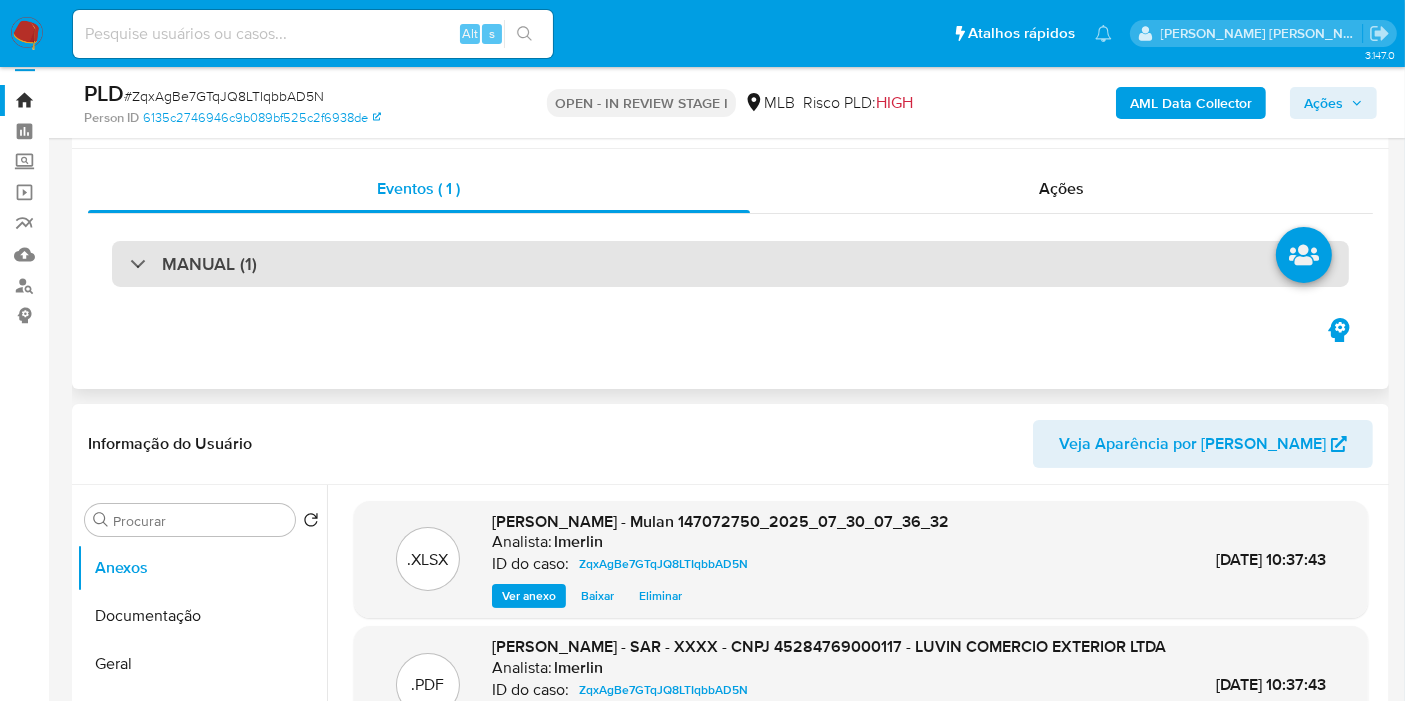 scroll, scrollTop: 0, scrollLeft: 0, axis: both 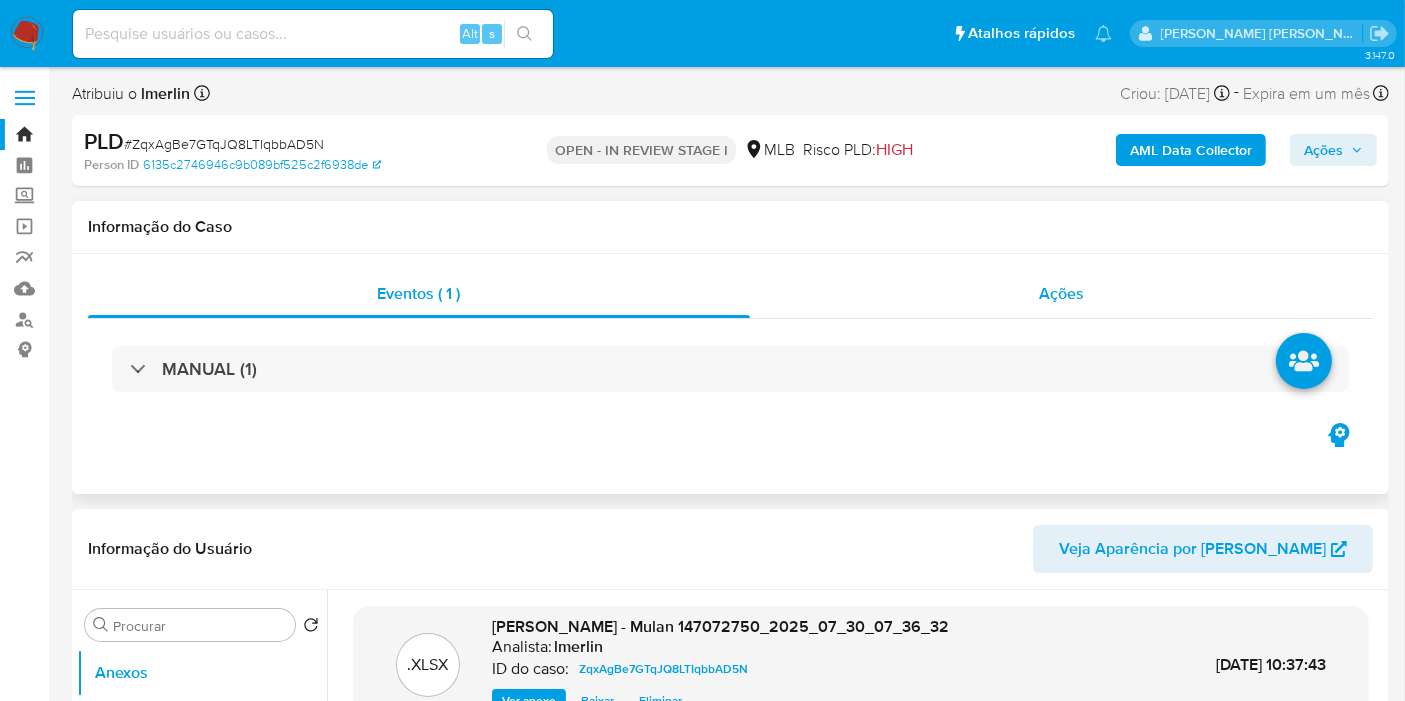 click on "Ações" at bounding box center (1062, 294) 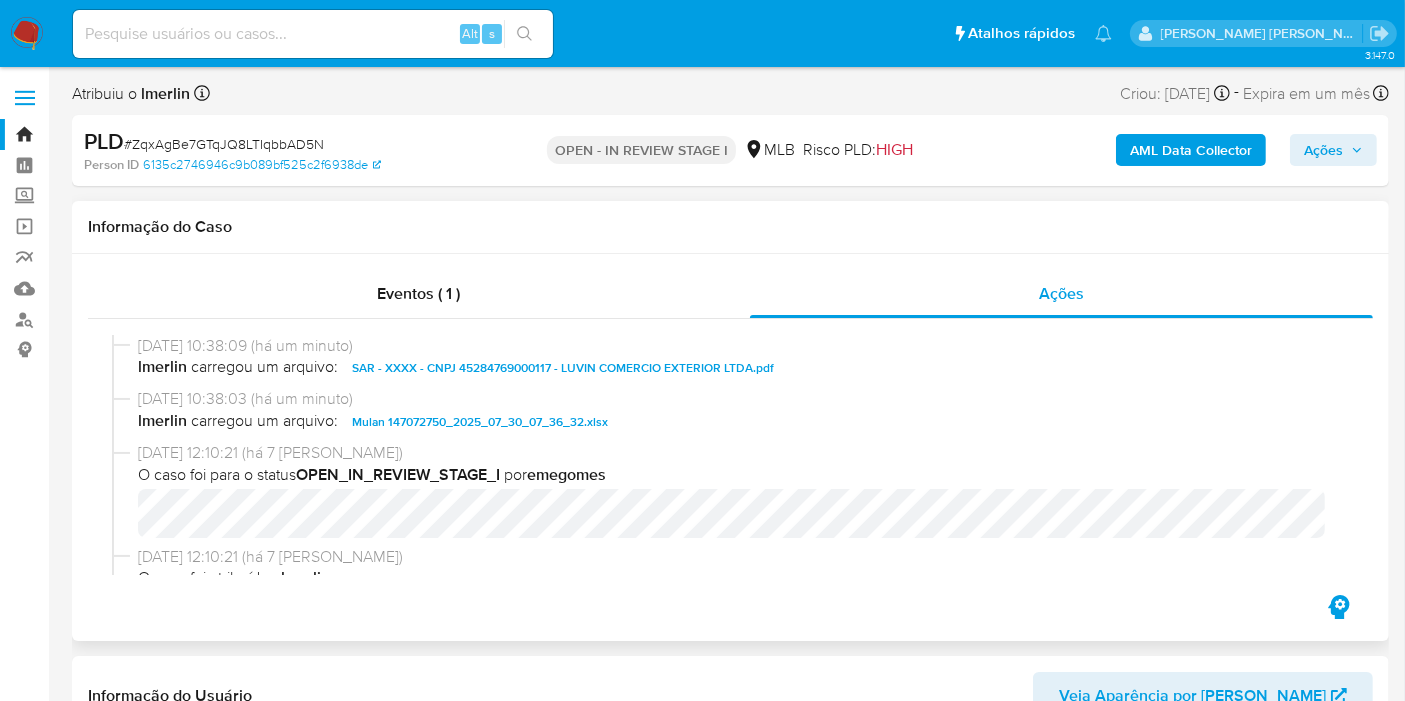 drag, startPoint x: 683, startPoint y: 241, endPoint x: 847, endPoint y: 244, distance: 164.02744 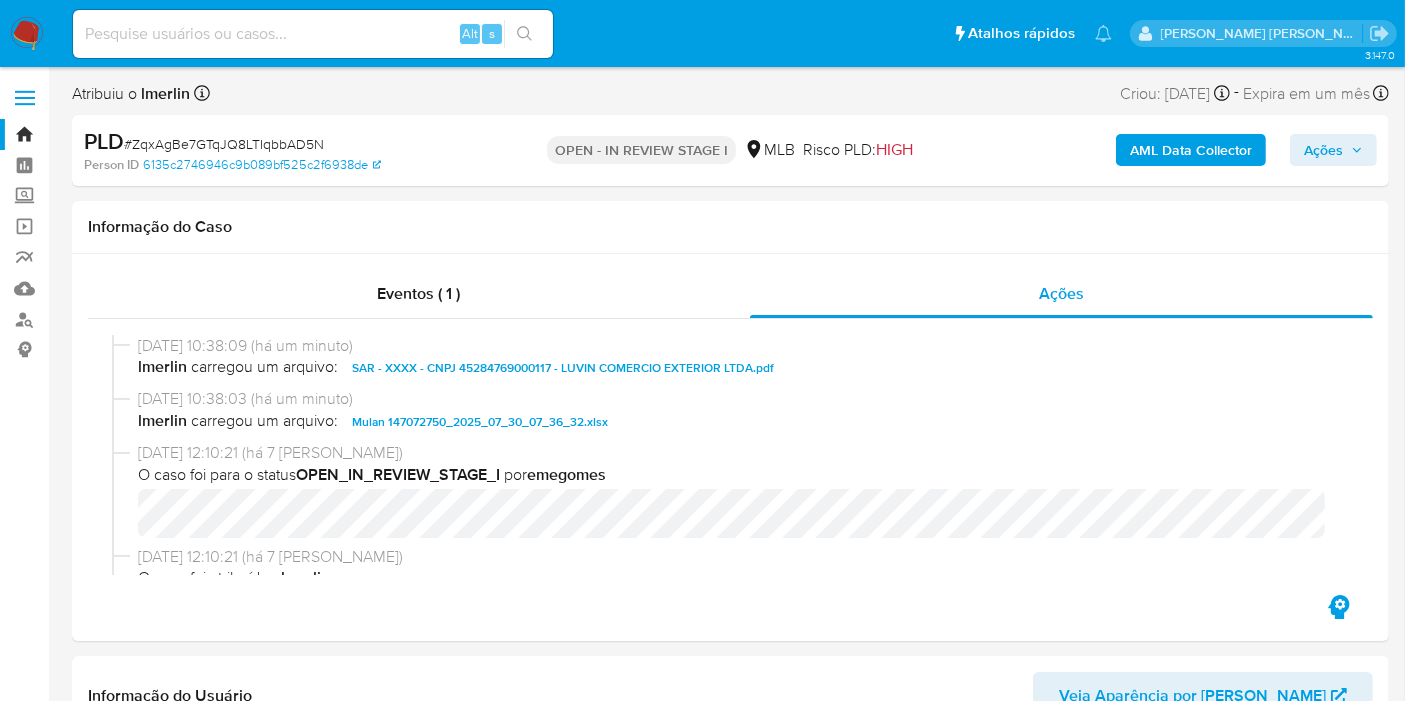 drag, startPoint x: 1332, startPoint y: 155, endPoint x: 1234, endPoint y: 169, distance: 98.99495 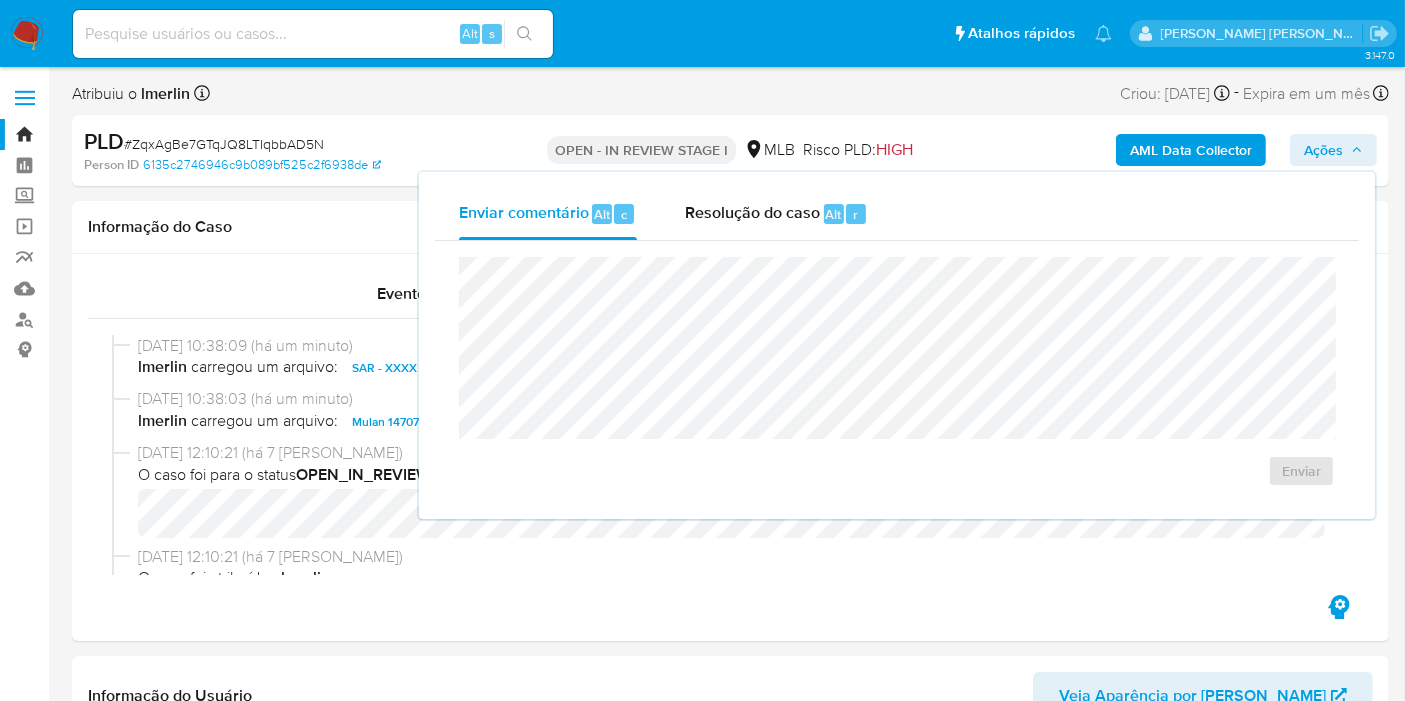 drag, startPoint x: 785, startPoint y: 229, endPoint x: 779, endPoint y: 246, distance: 18.027756 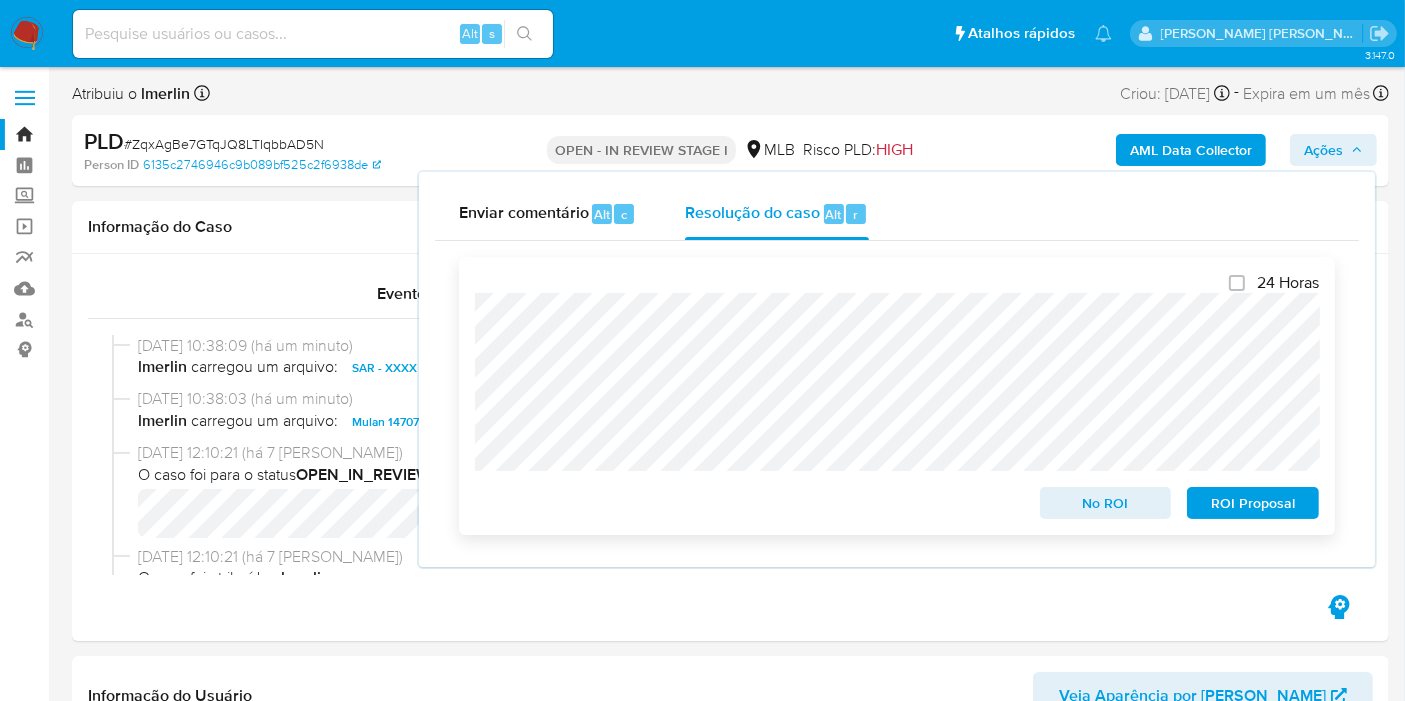 click on "ROI Proposal" at bounding box center (1253, 503) 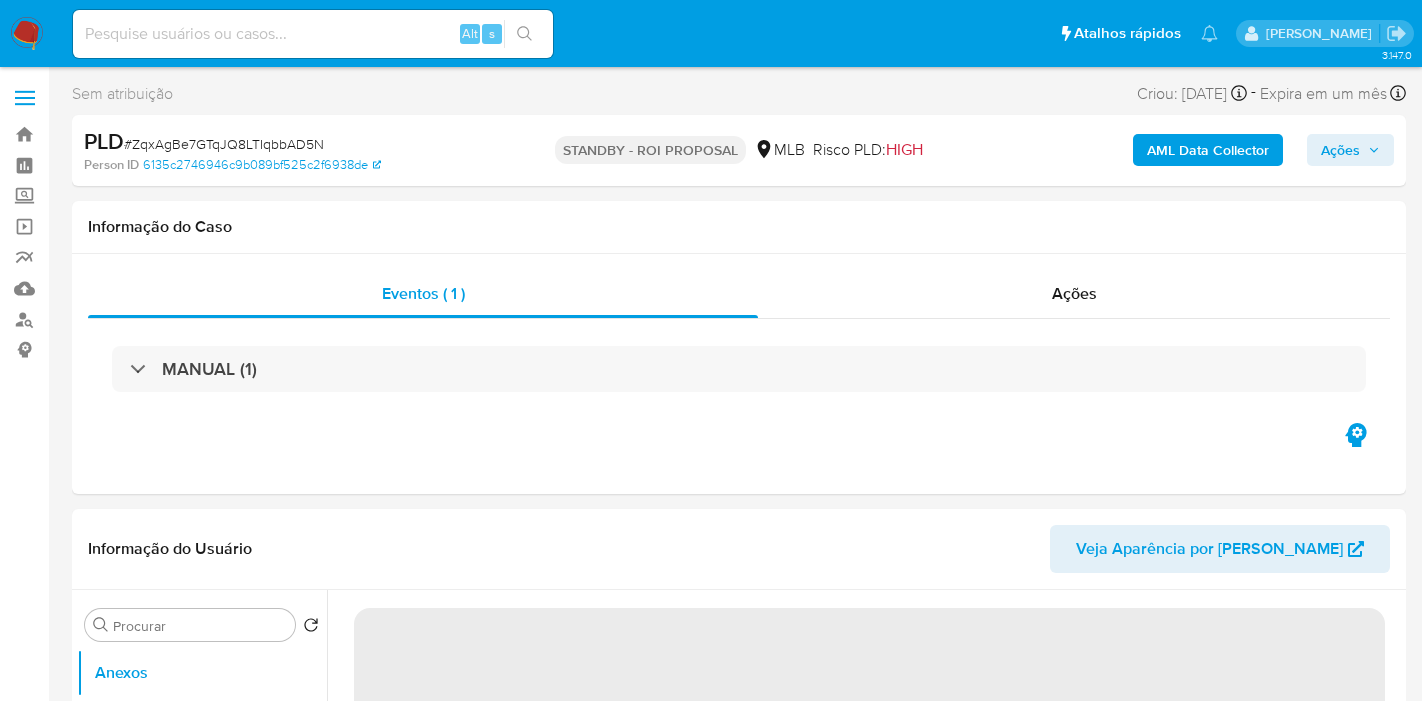 select on "10" 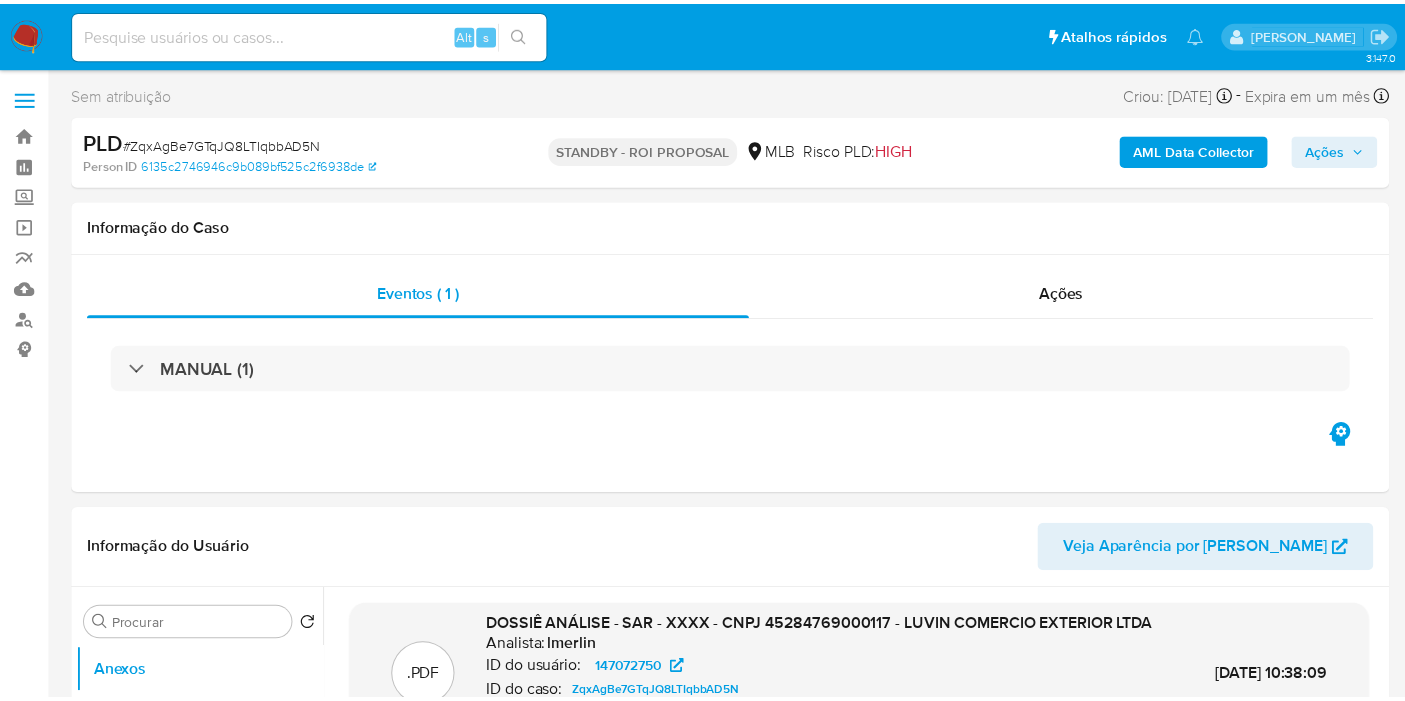 scroll, scrollTop: 0, scrollLeft: 0, axis: both 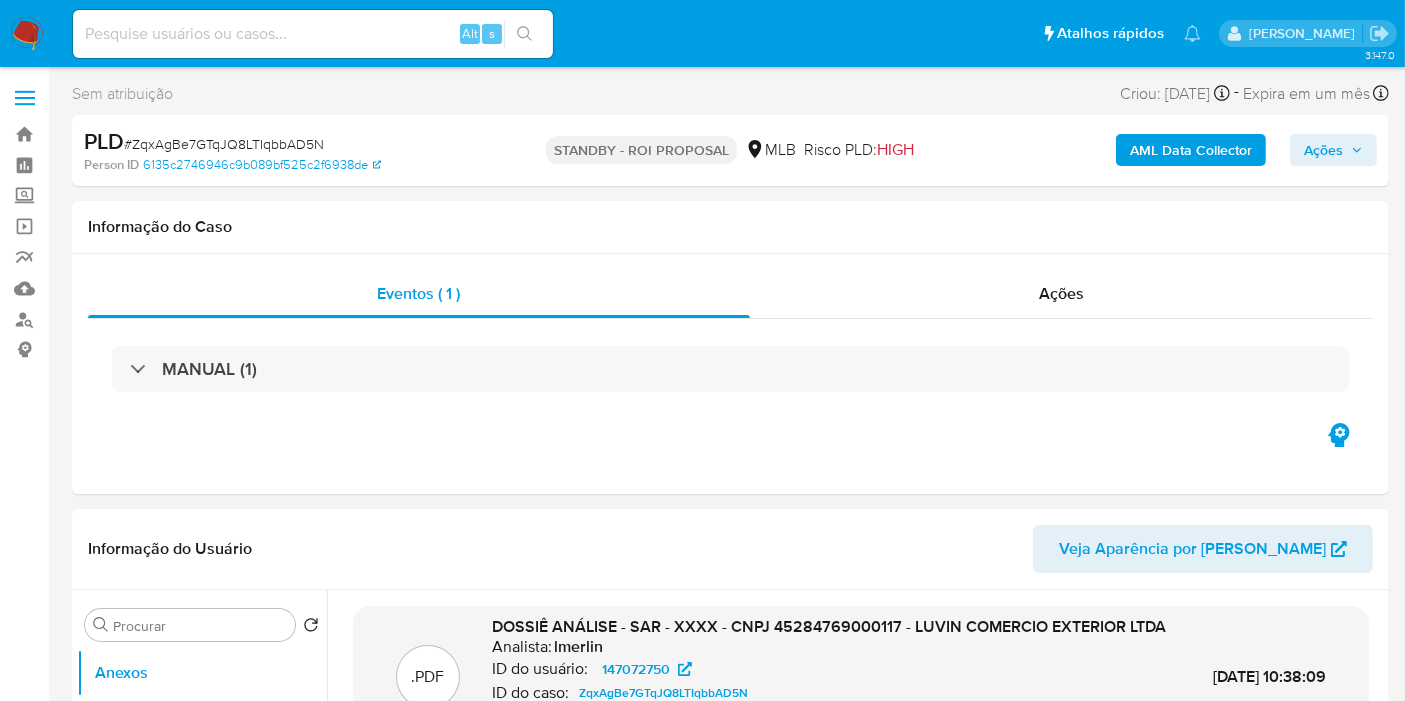click at bounding box center (313, 34) 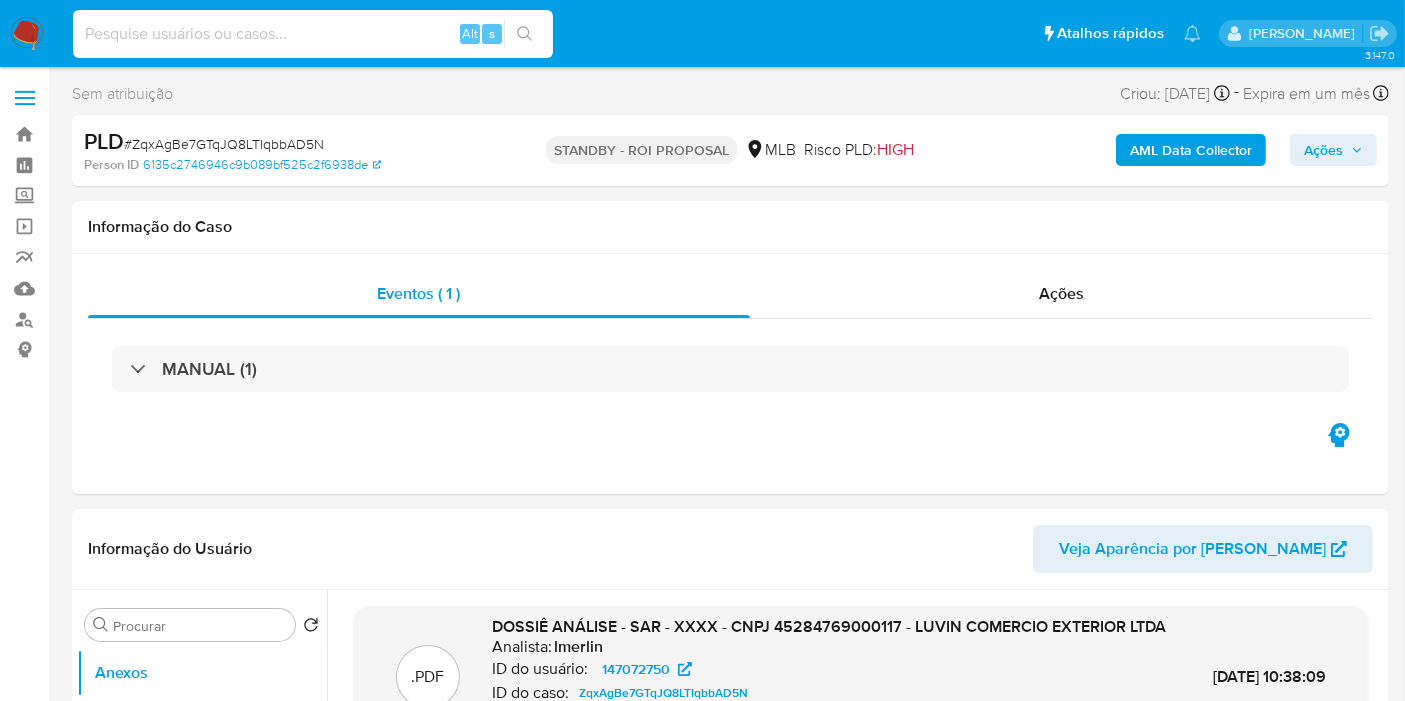 paste on "L9CG7NJQKXLELC3K5sANafqT" 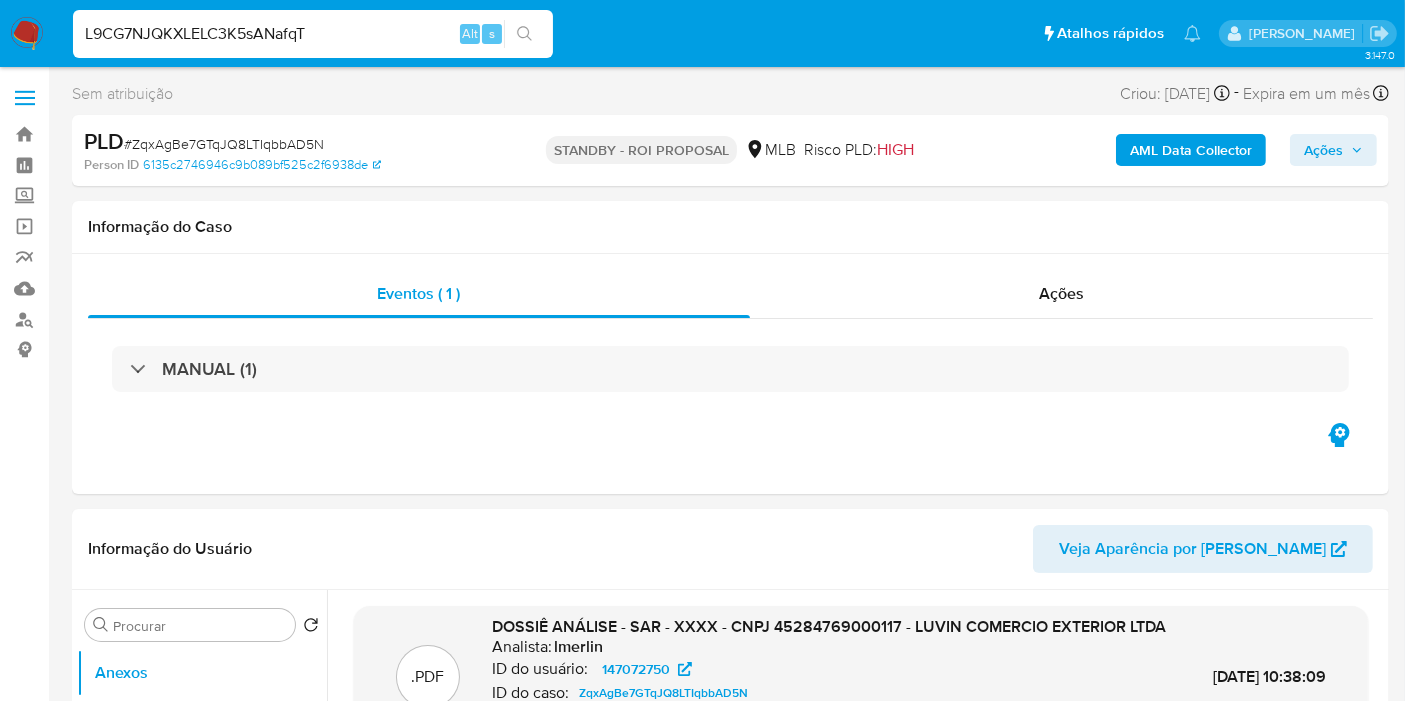 type on "L9CG7NJQKXLELC3K5sANafqT" 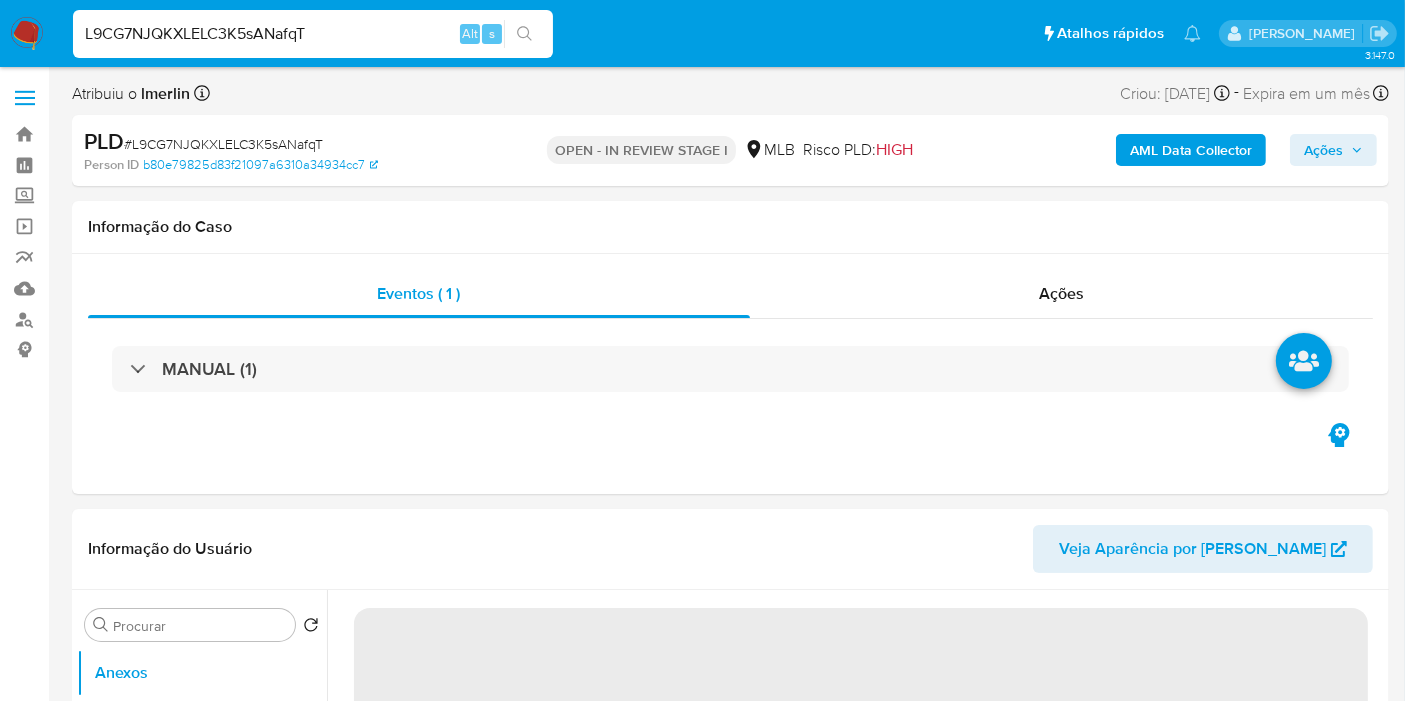 select on "10" 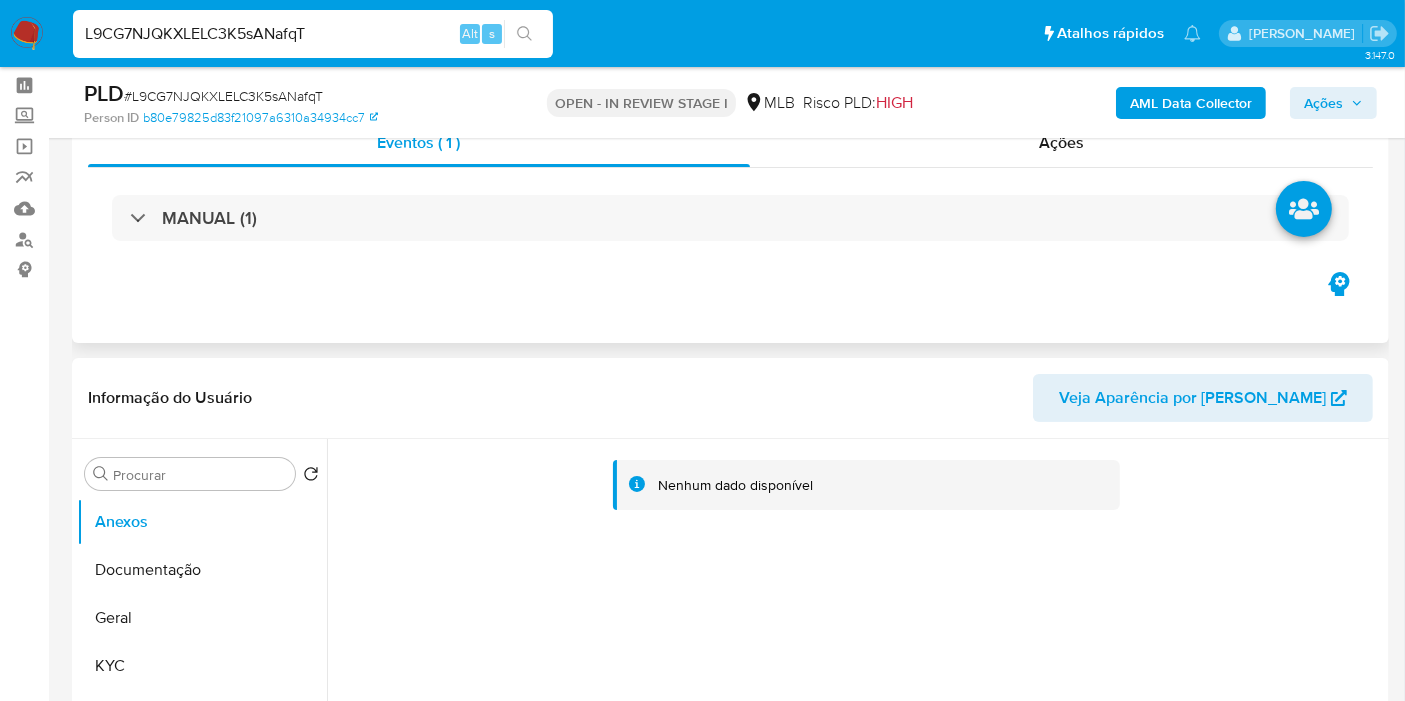 scroll, scrollTop: 111, scrollLeft: 0, axis: vertical 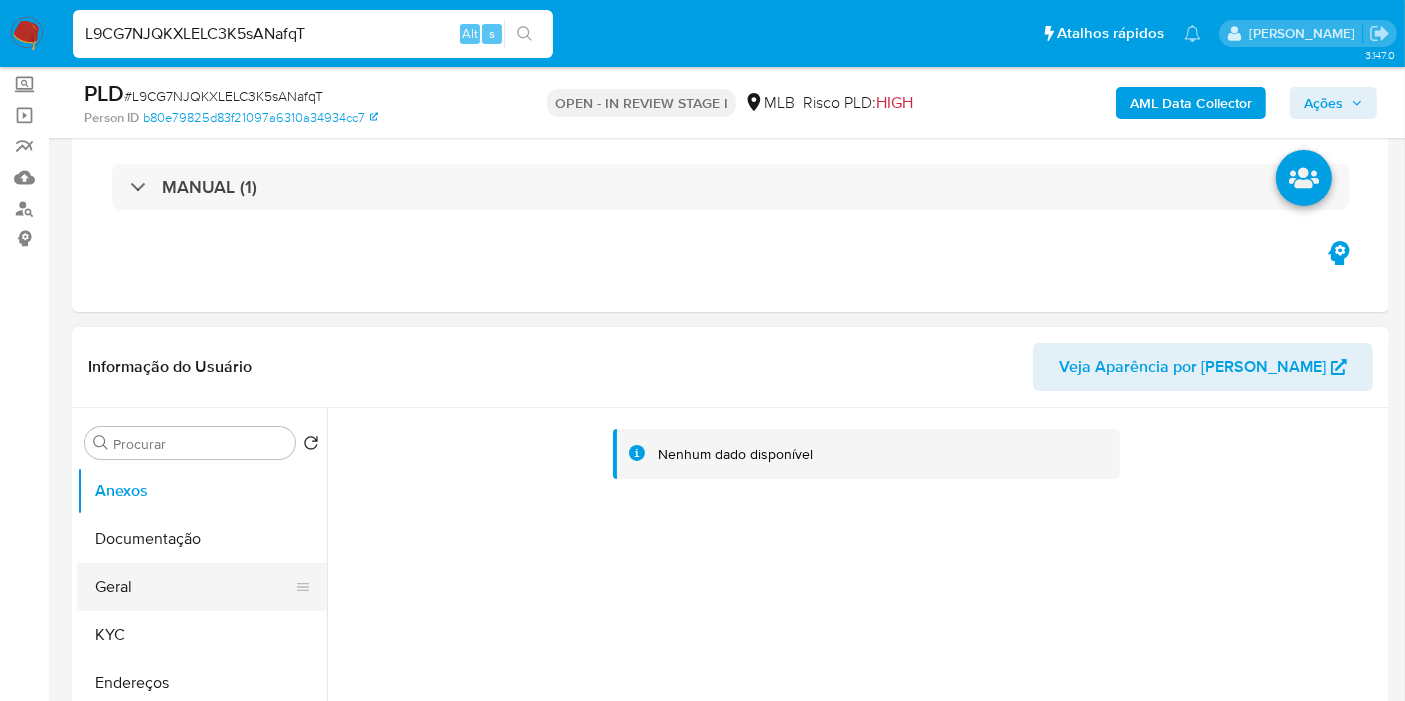 click on "Geral" at bounding box center (194, 587) 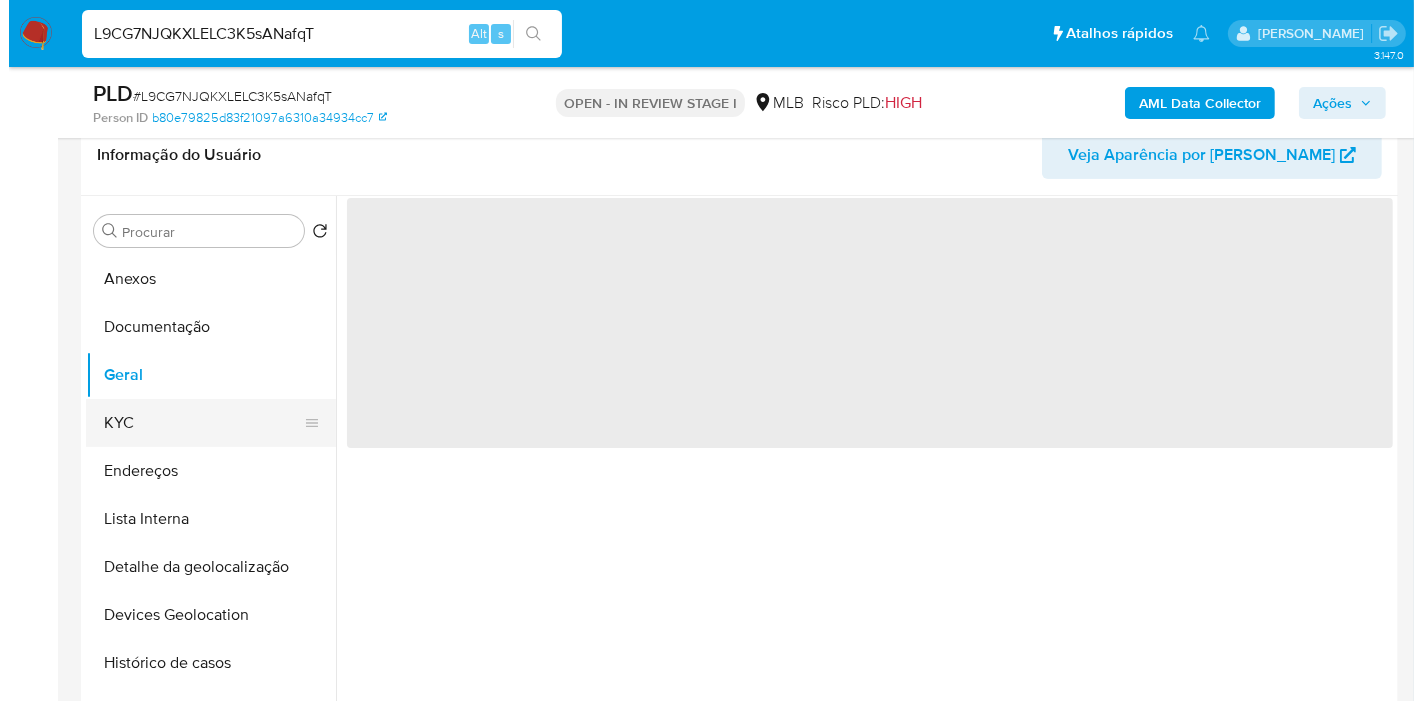 scroll, scrollTop: 333, scrollLeft: 0, axis: vertical 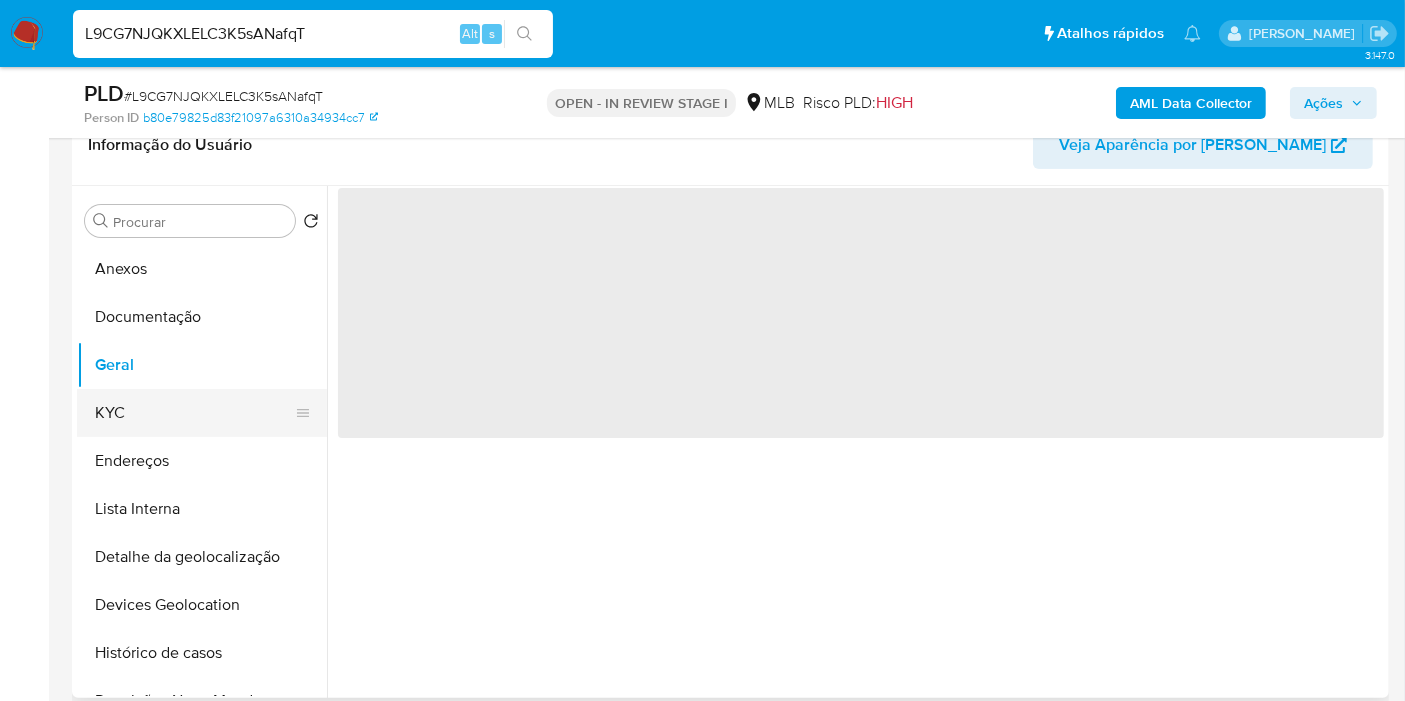 click on "KYC" at bounding box center [194, 413] 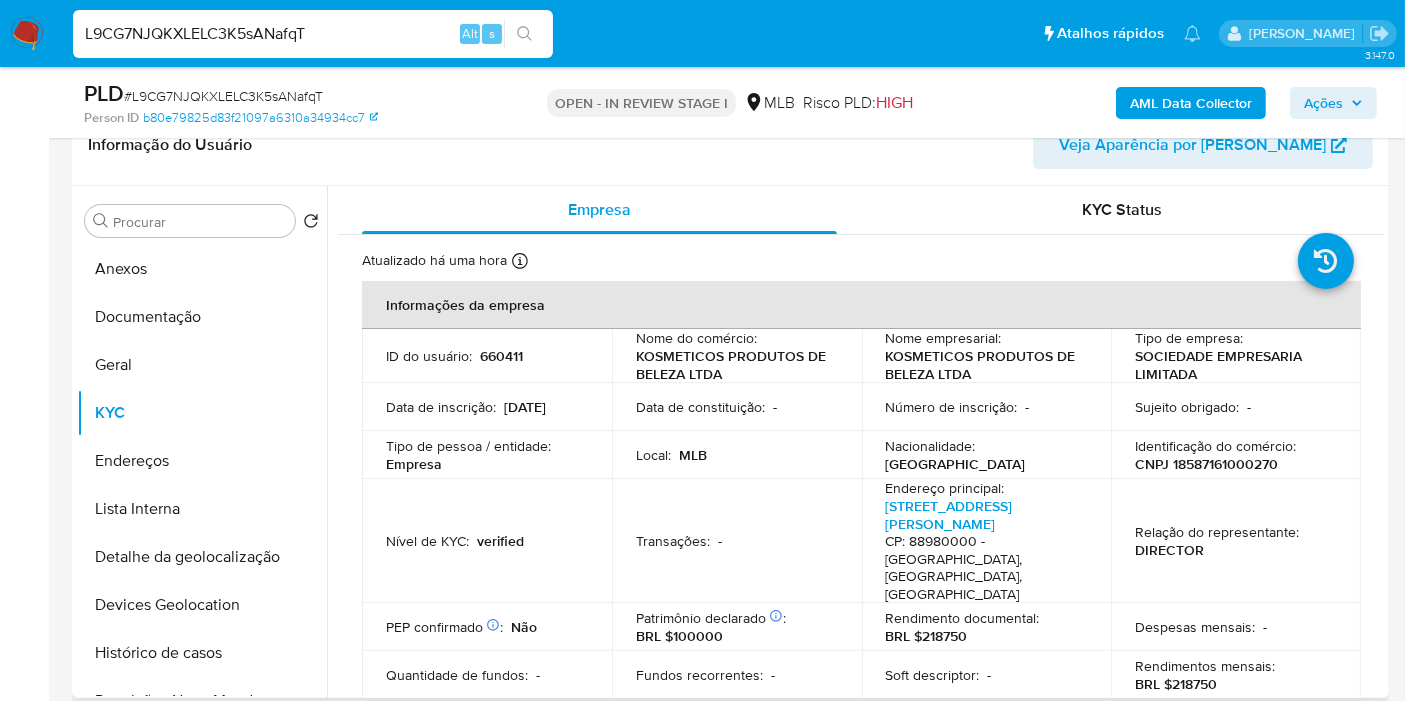 click on "CNPJ 18587161000270" at bounding box center [1206, 464] 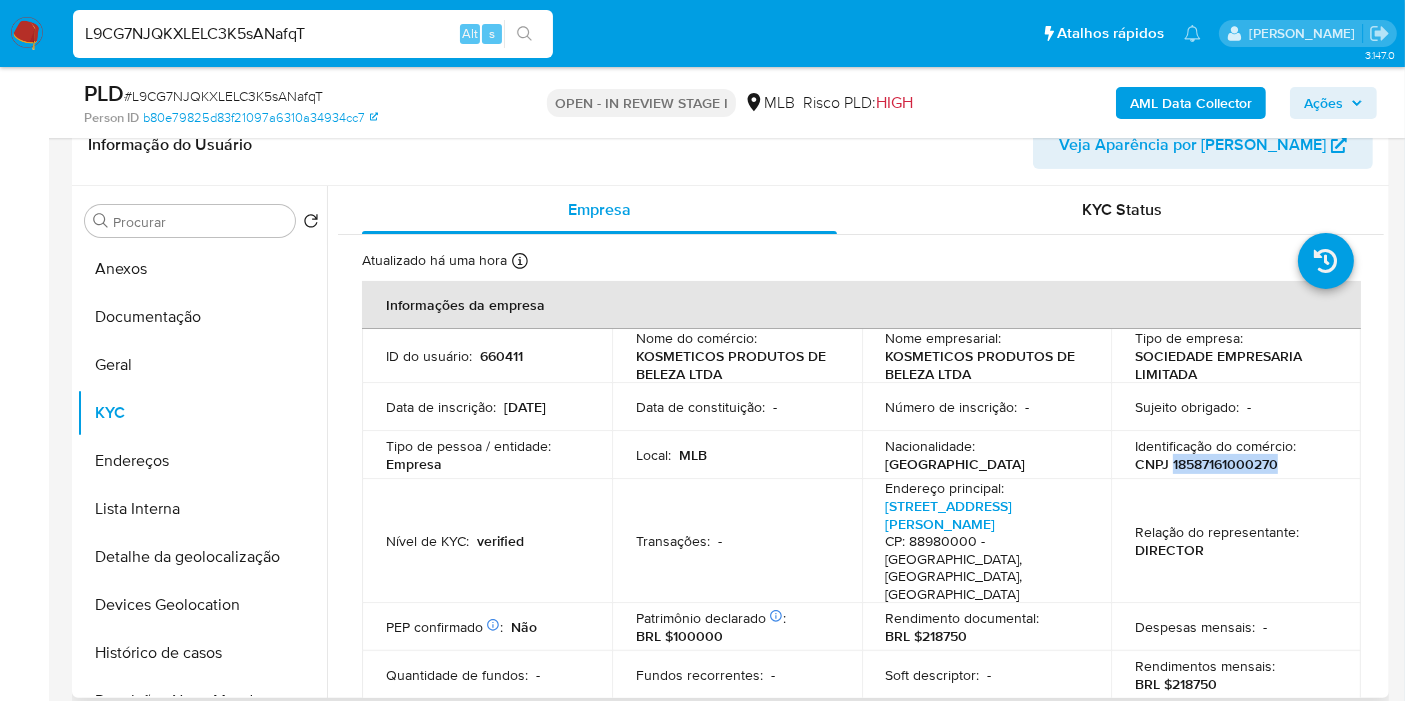 click on "CNPJ 18587161000270" at bounding box center [1206, 464] 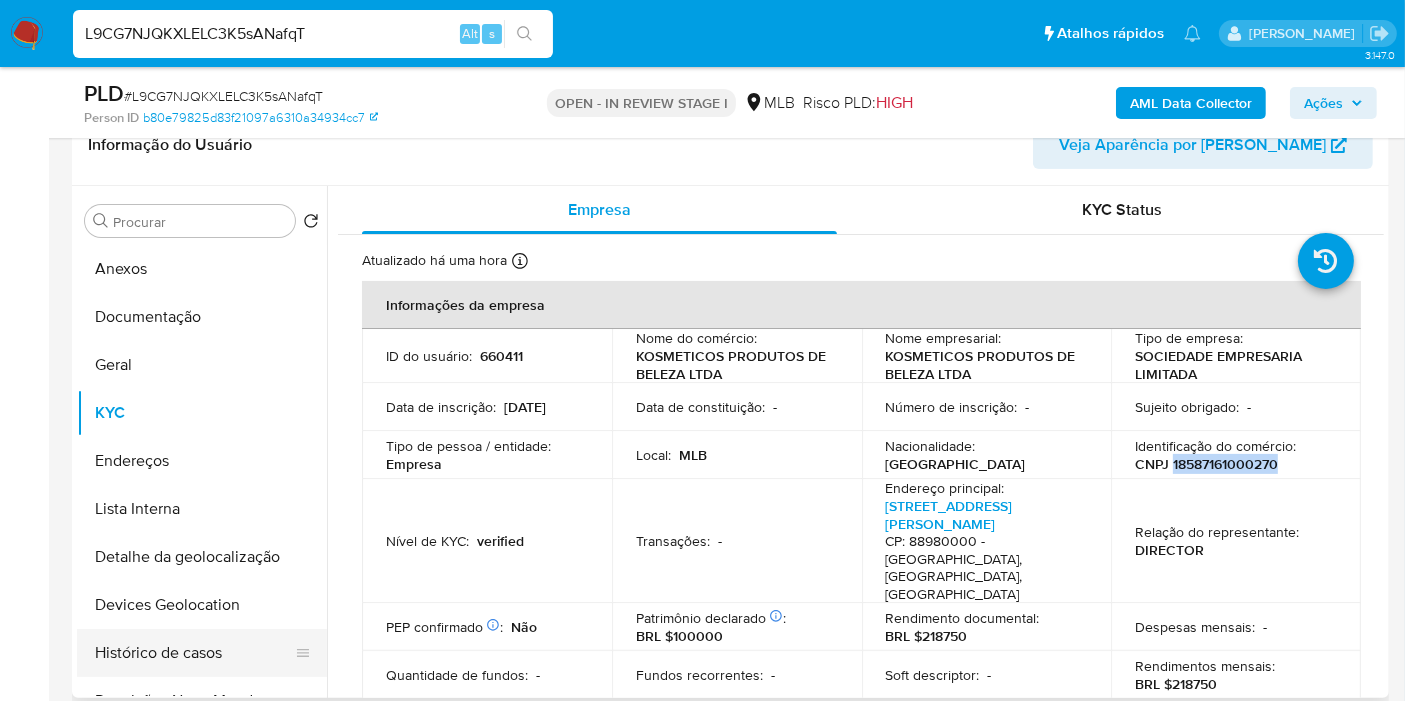 click on "Histórico de casos" at bounding box center [194, 653] 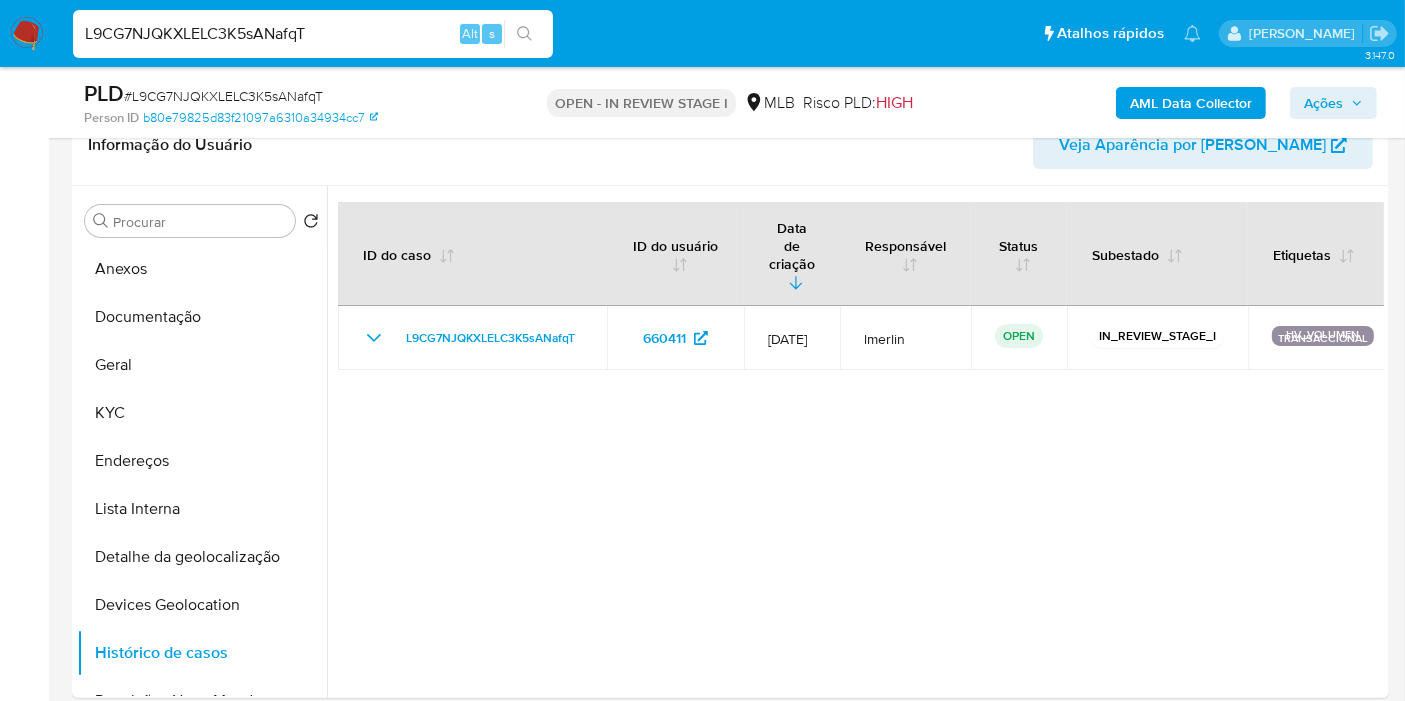 click on "AML Data Collector" at bounding box center (1191, 103) 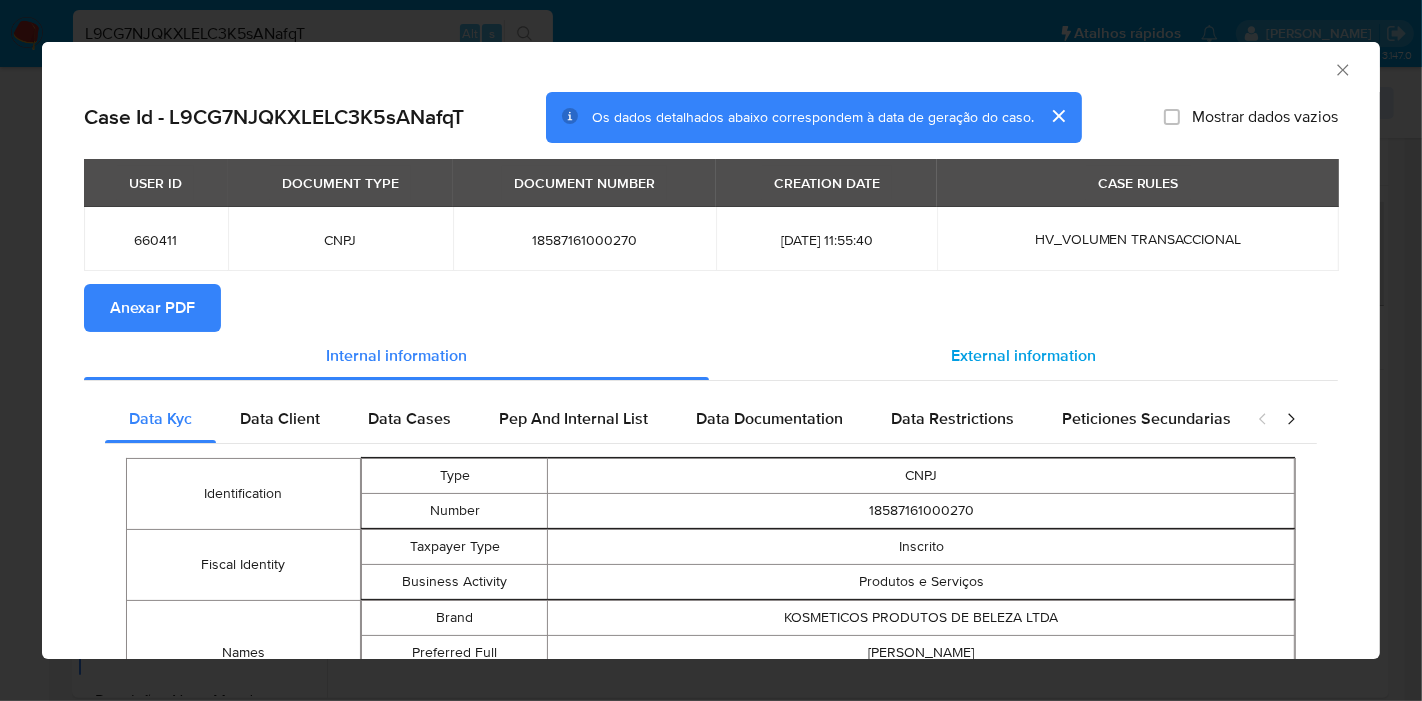 click on "External information" at bounding box center (1023, 356) 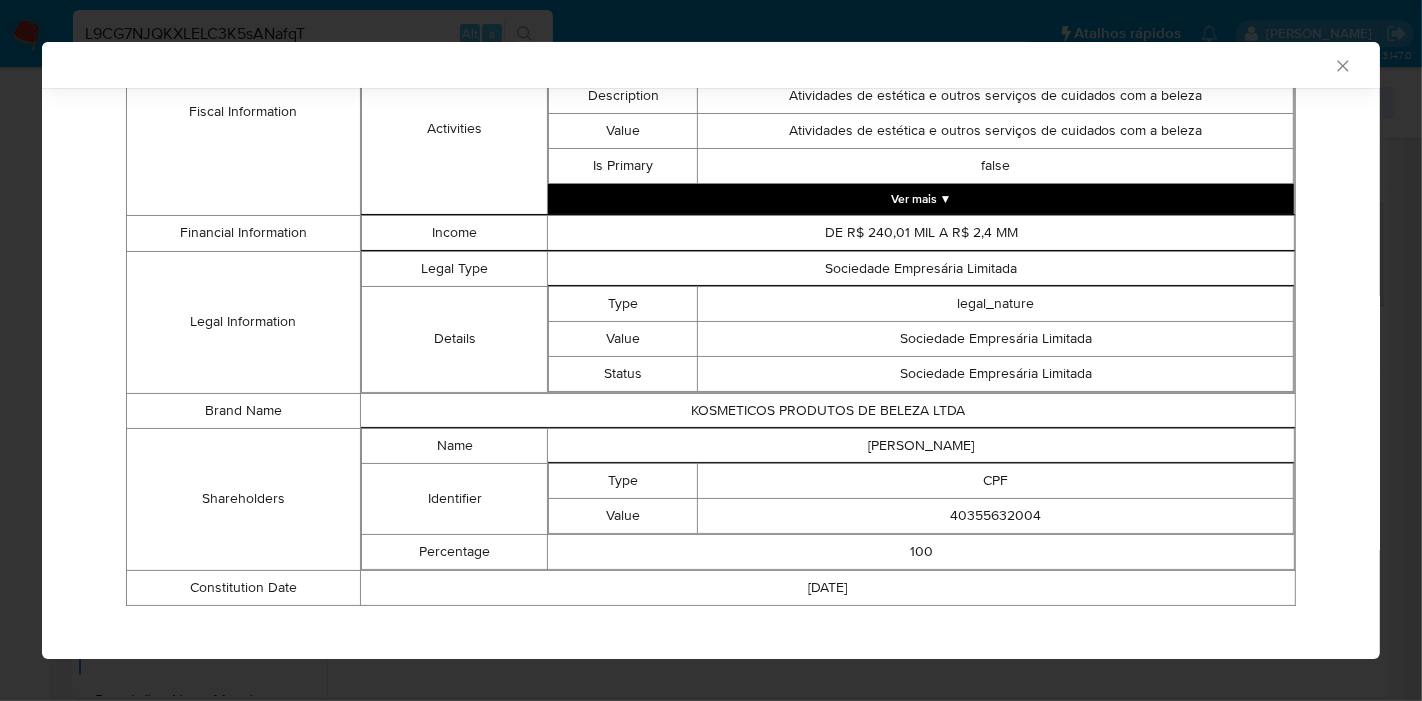 scroll, scrollTop: 813, scrollLeft: 0, axis: vertical 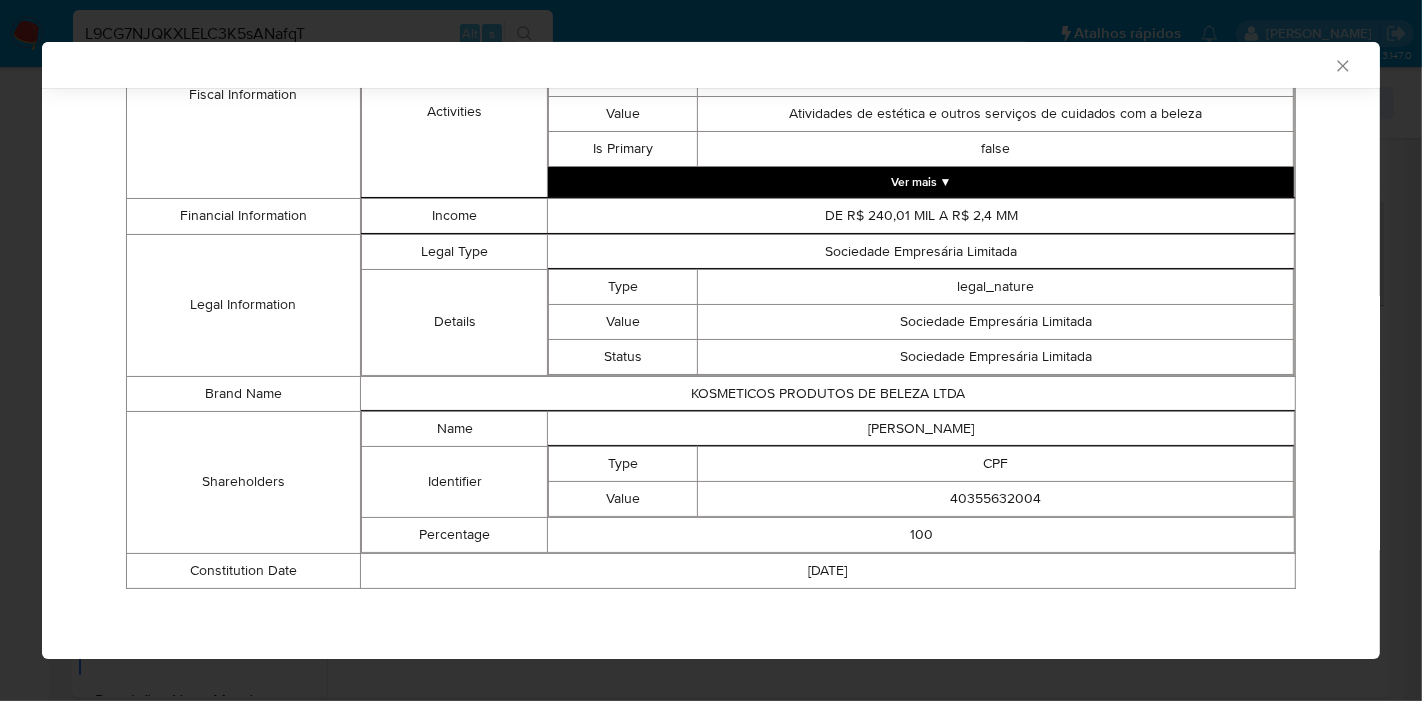click on "GERALDO CABREIRA" at bounding box center [921, 428] 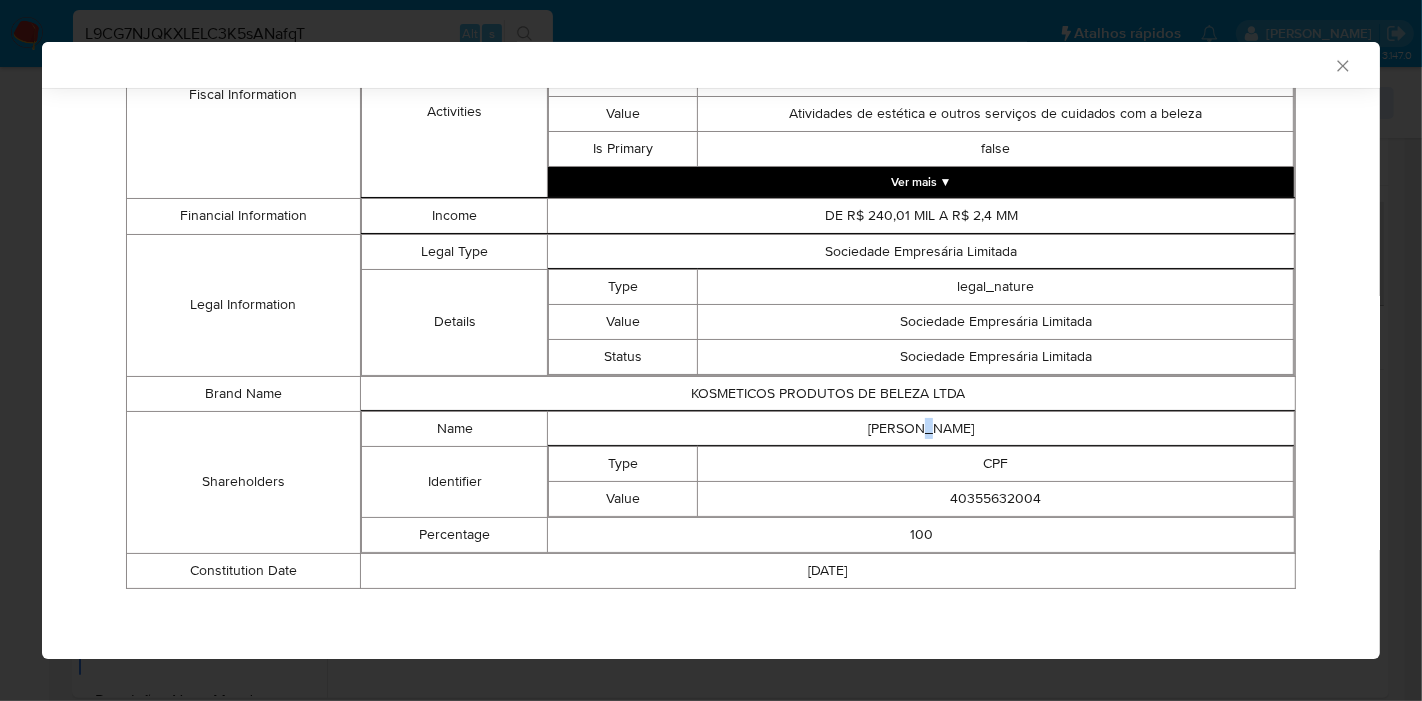click on "GERALDO CABREIRA" at bounding box center (921, 428) 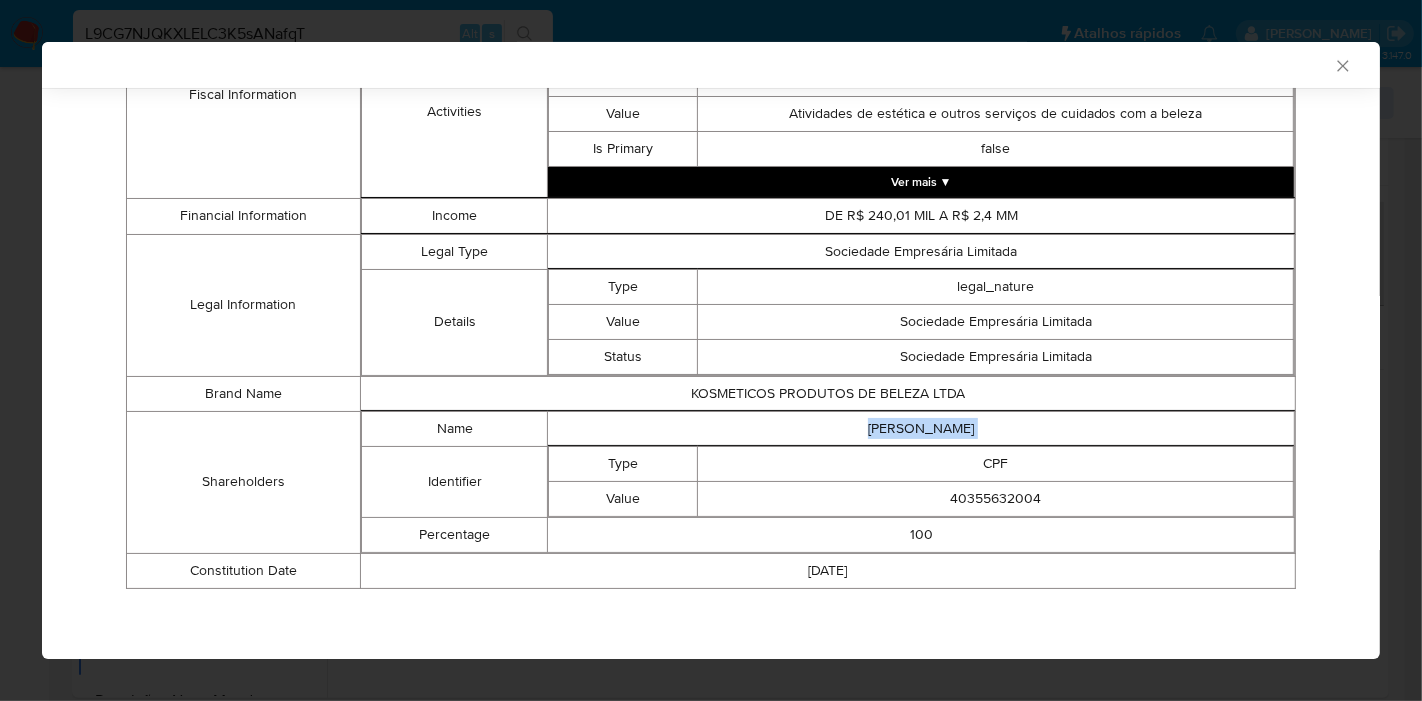 click on "GERALDO CABREIRA" at bounding box center (921, 428) 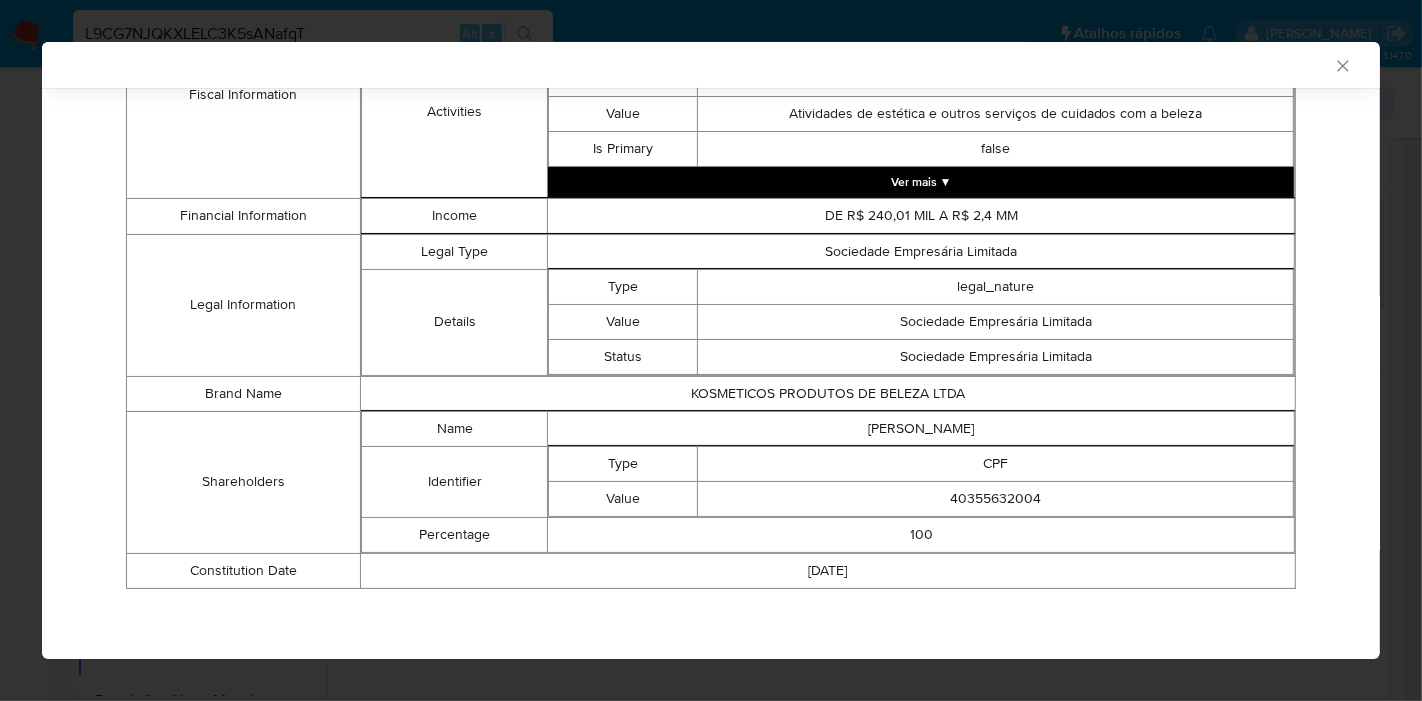 click on "40355632004" at bounding box center (996, 498) 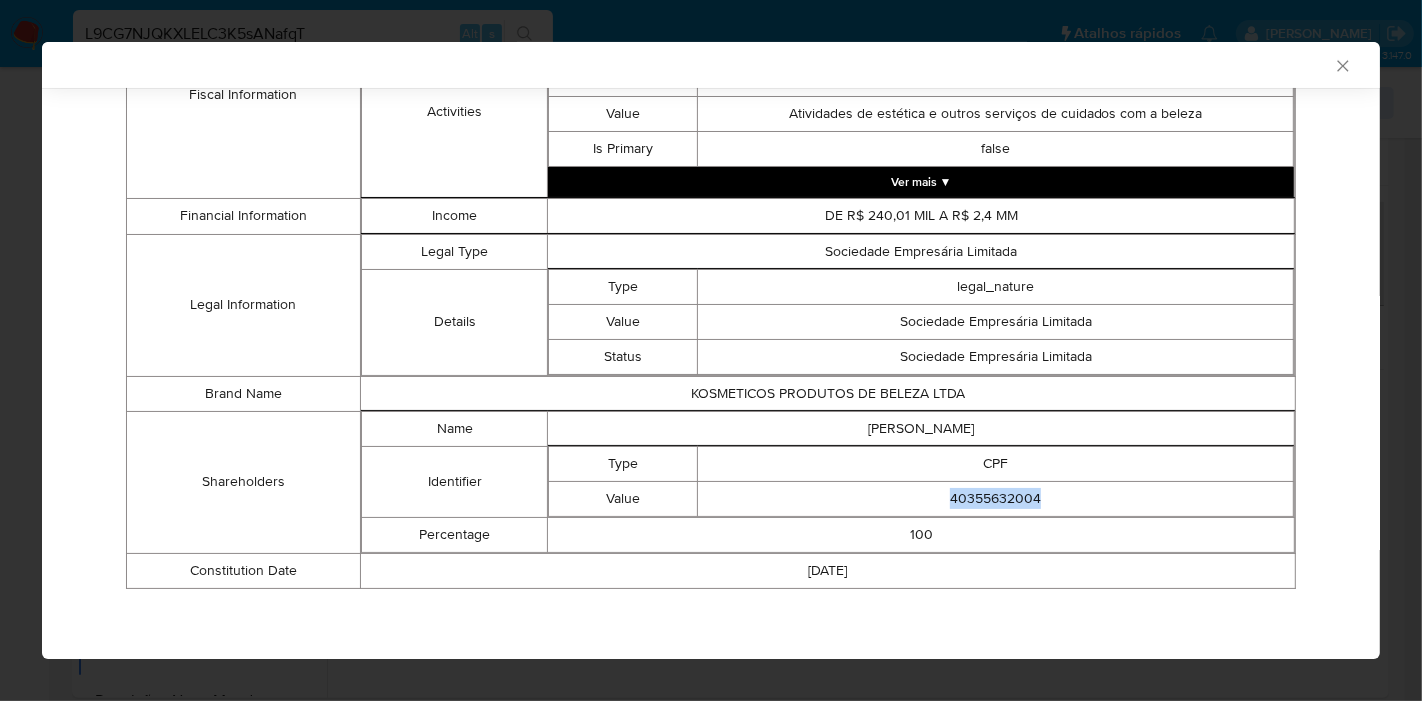 click on "40355632004" at bounding box center (996, 498) 